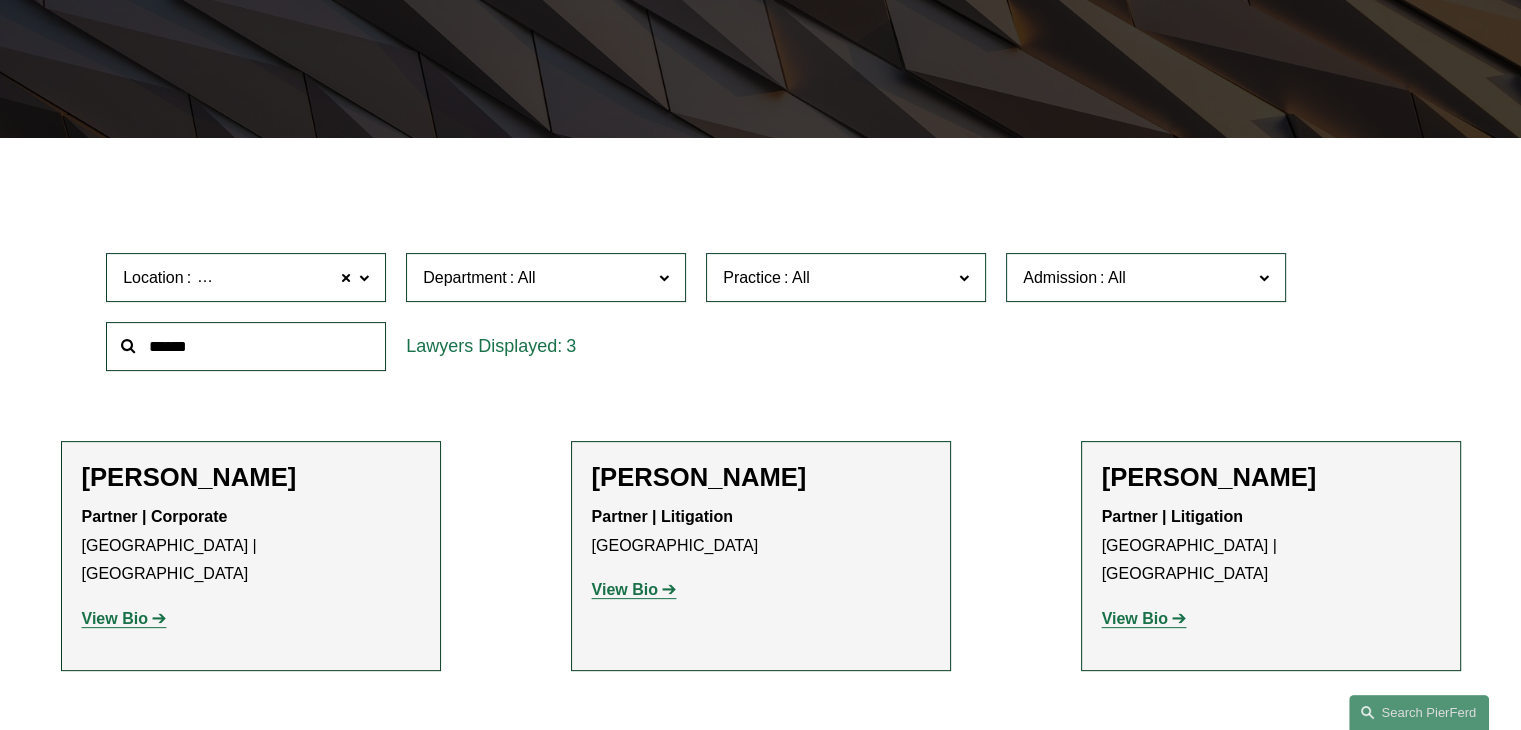 scroll, scrollTop: 439, scrollLeft: 0, axis: vertical 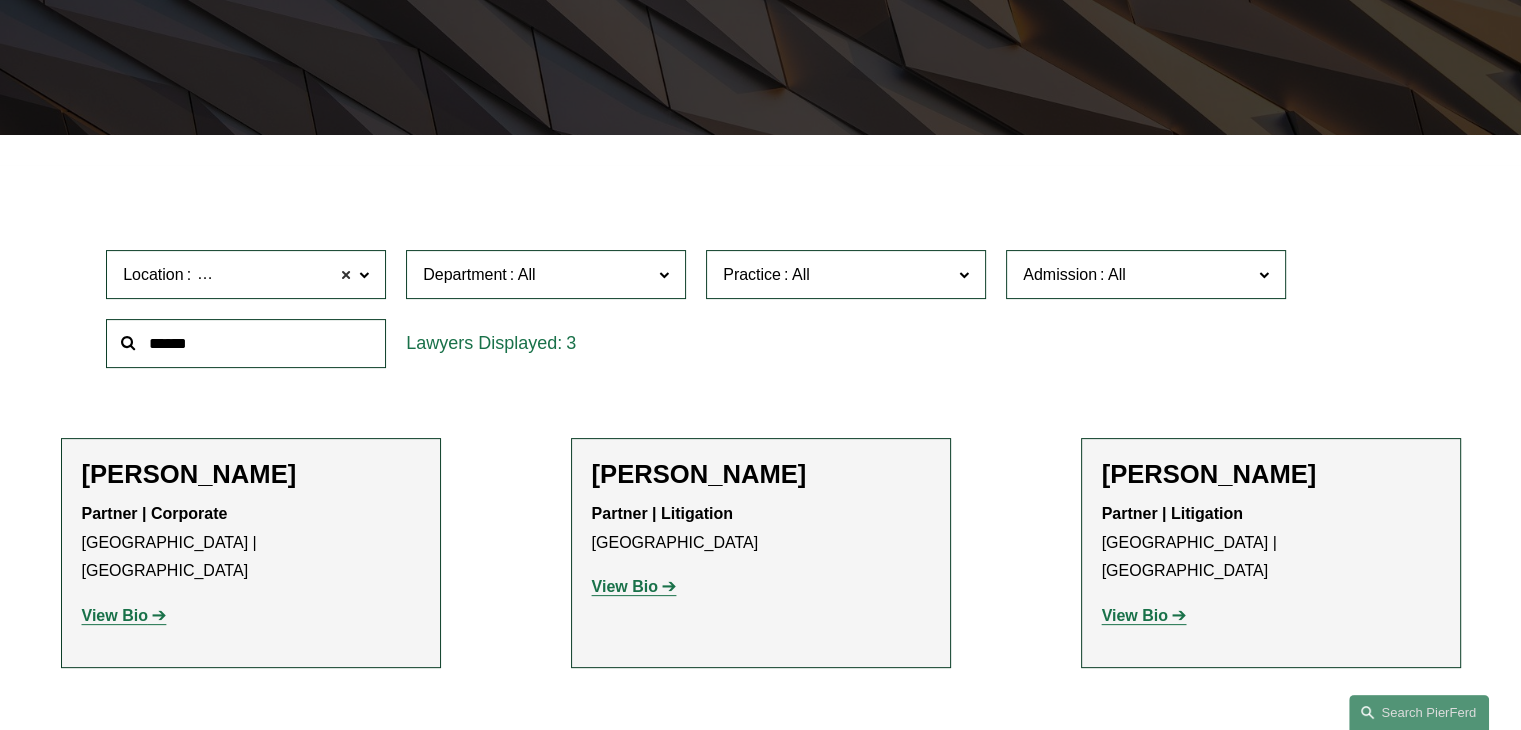 click 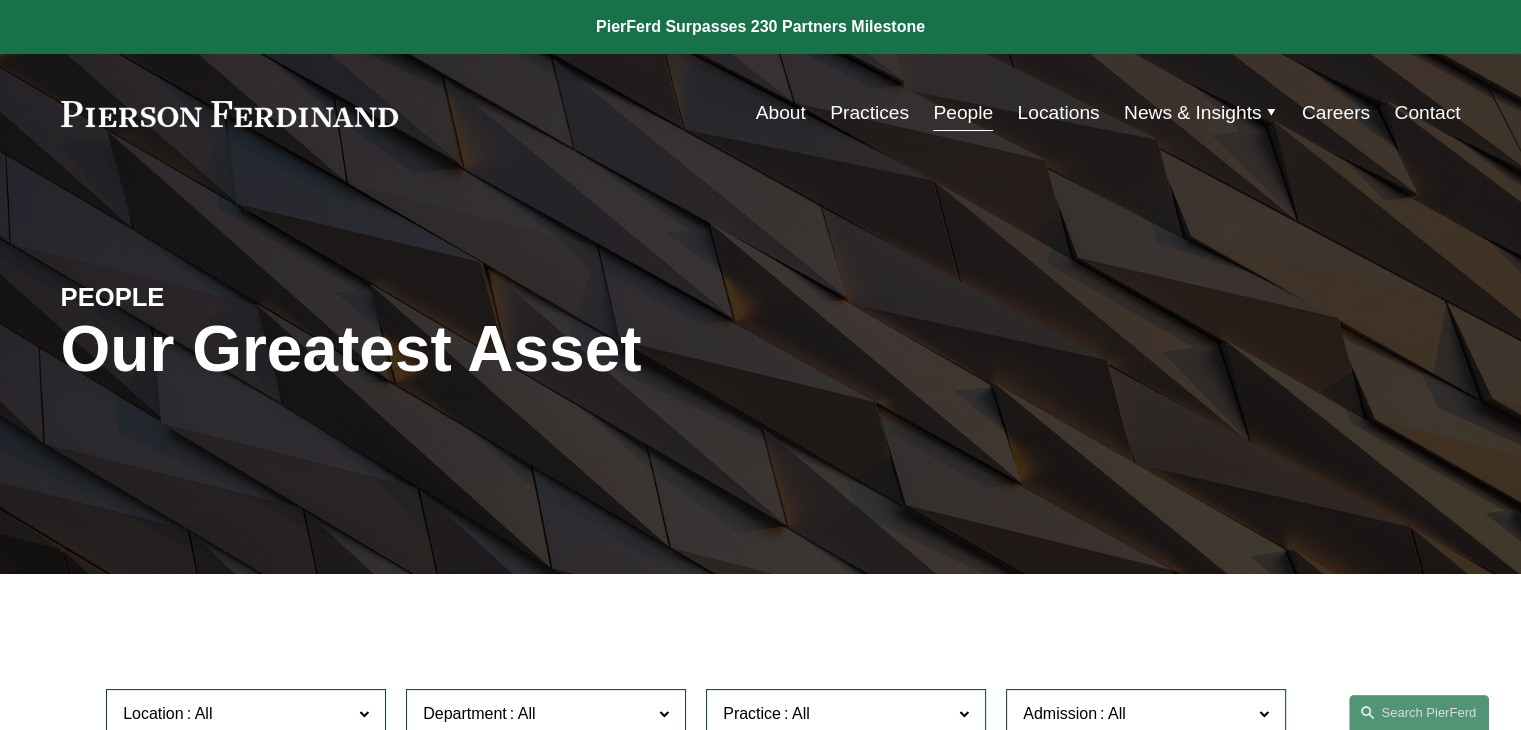 scroll, scrollTop: 7582, scrollLeft: 0, axis: vertical 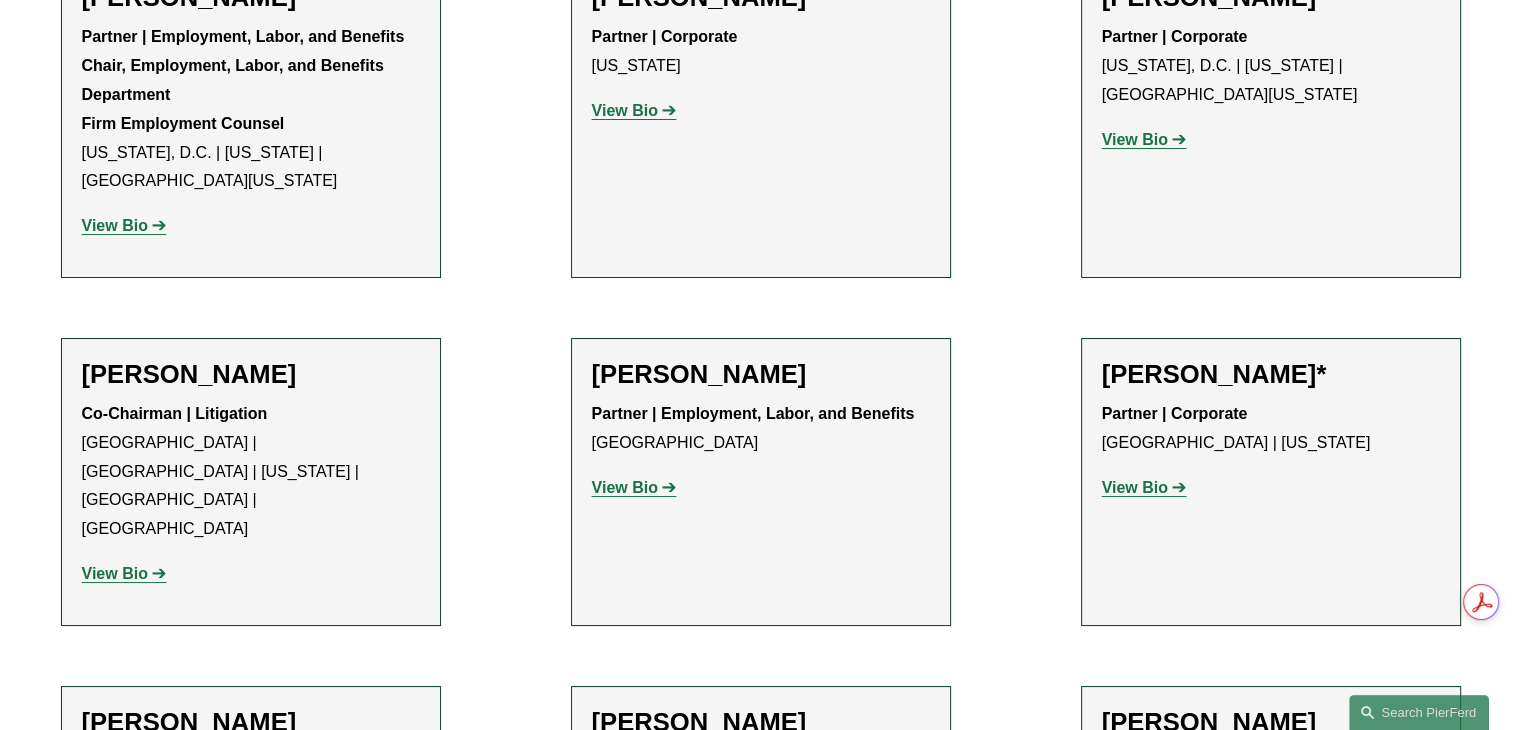 click on "View Bio" 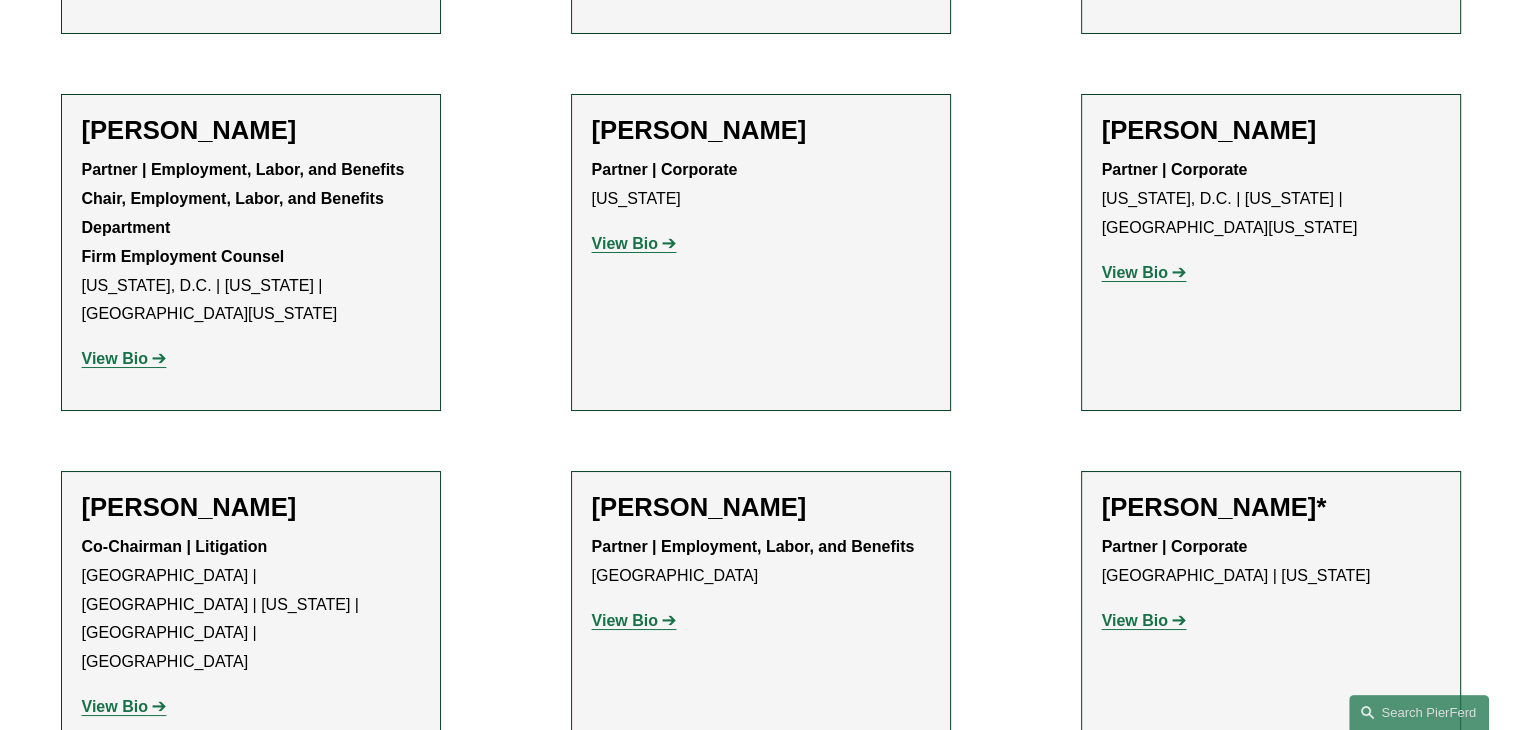 scroll, scrollTop: 7442, scrollLeft: 0, axis: vertical 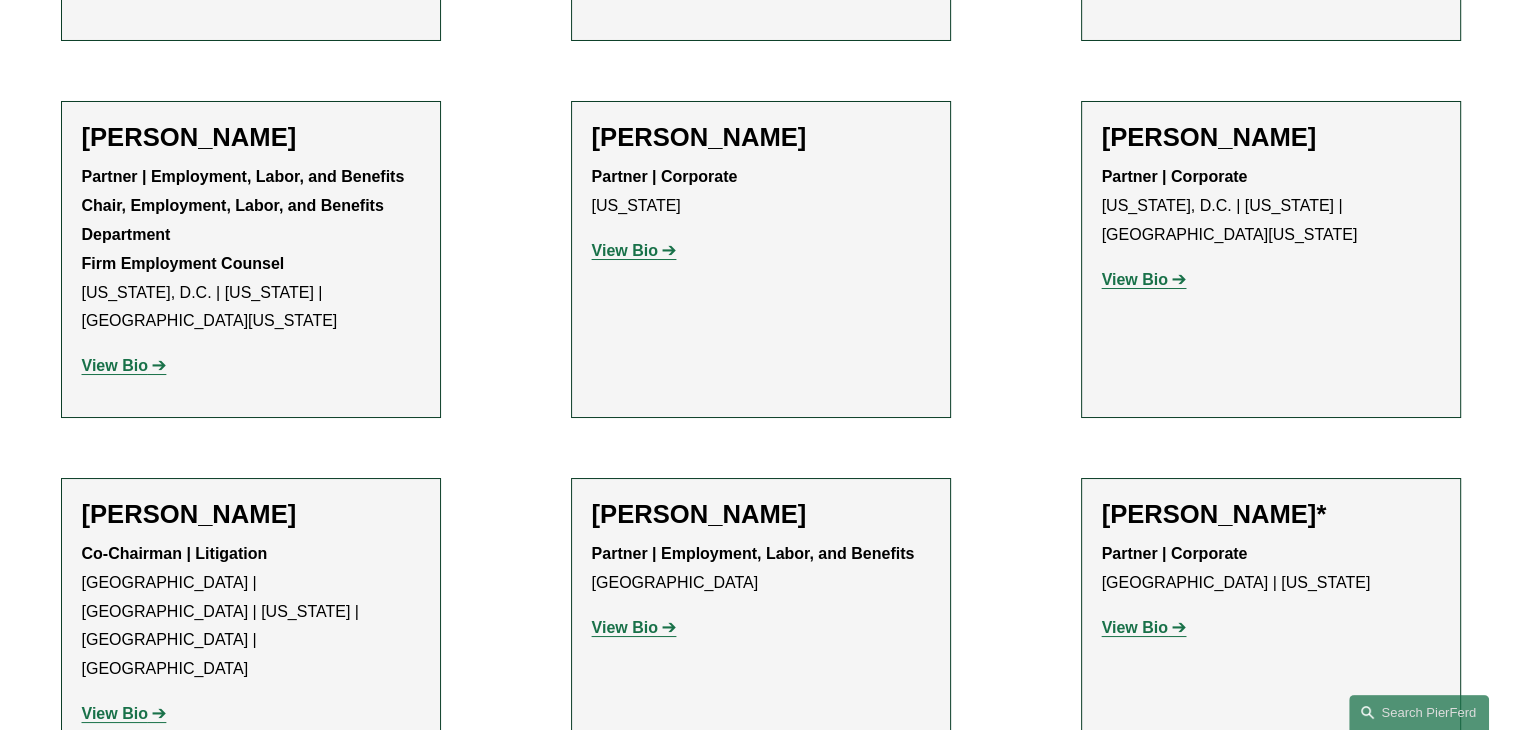 click on "View Bio" 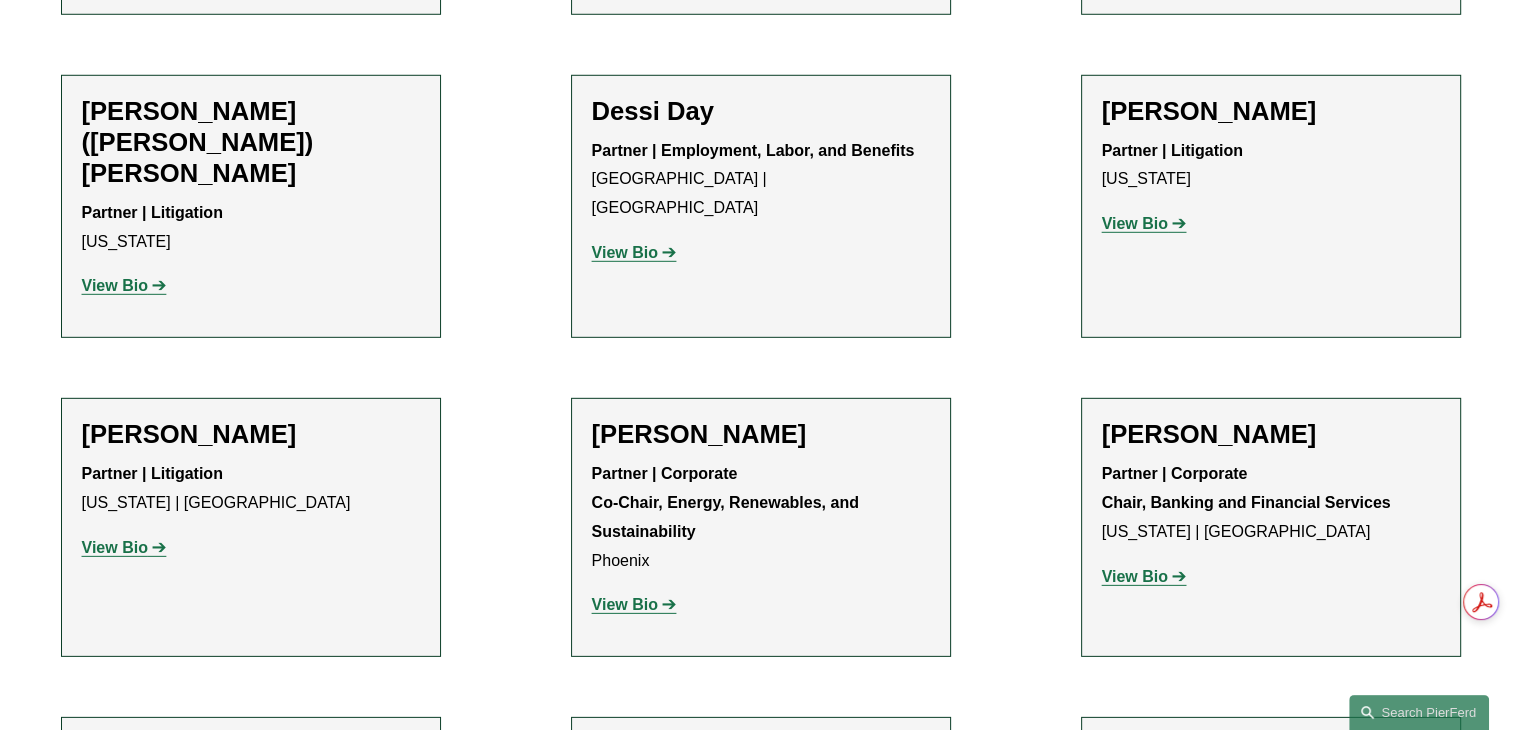 scroll, scrollTop: 5929, scrollLeft: 0, axis: vertical 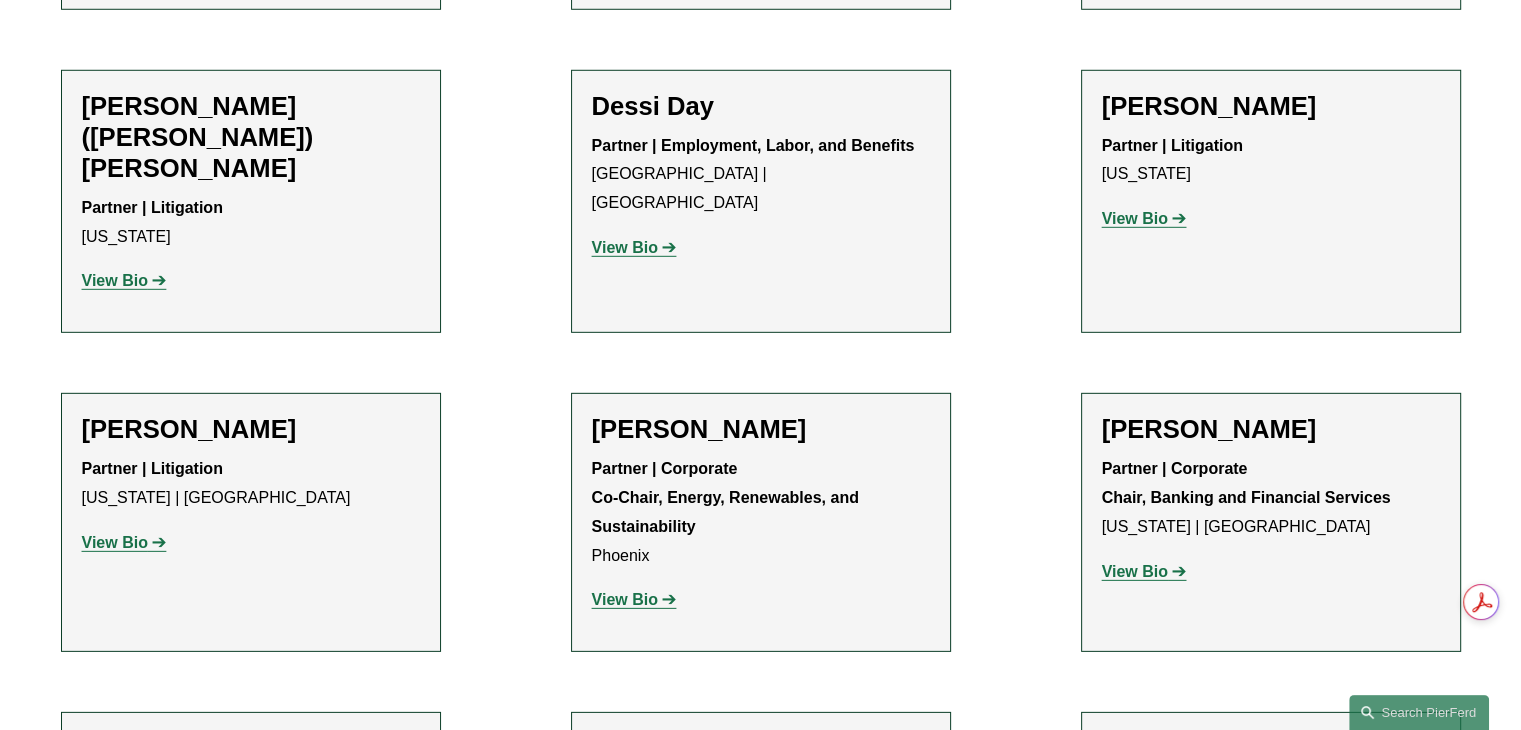 click on "View Bio" 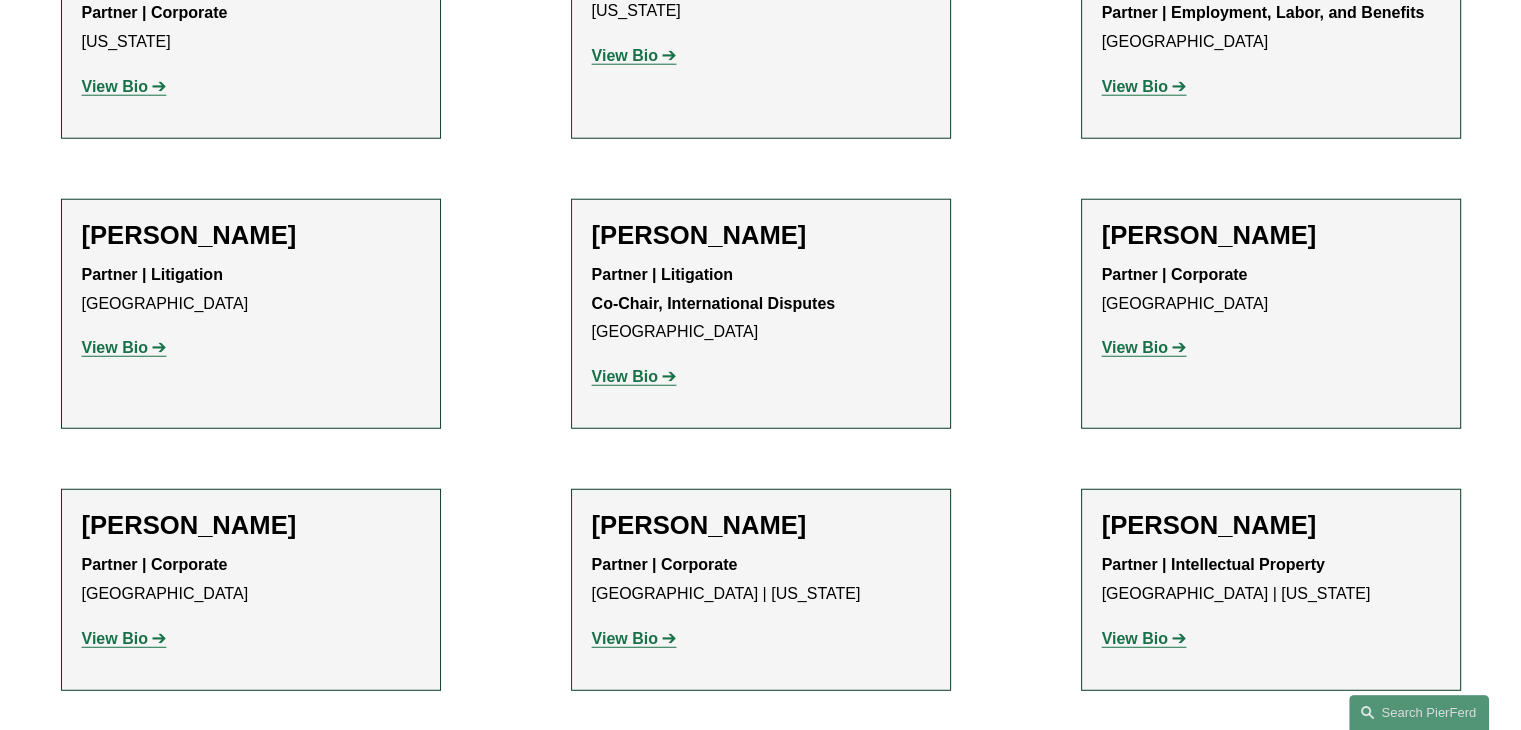 scroll, scrollTop: 5249, scrollLeft: 0, axis: vertical 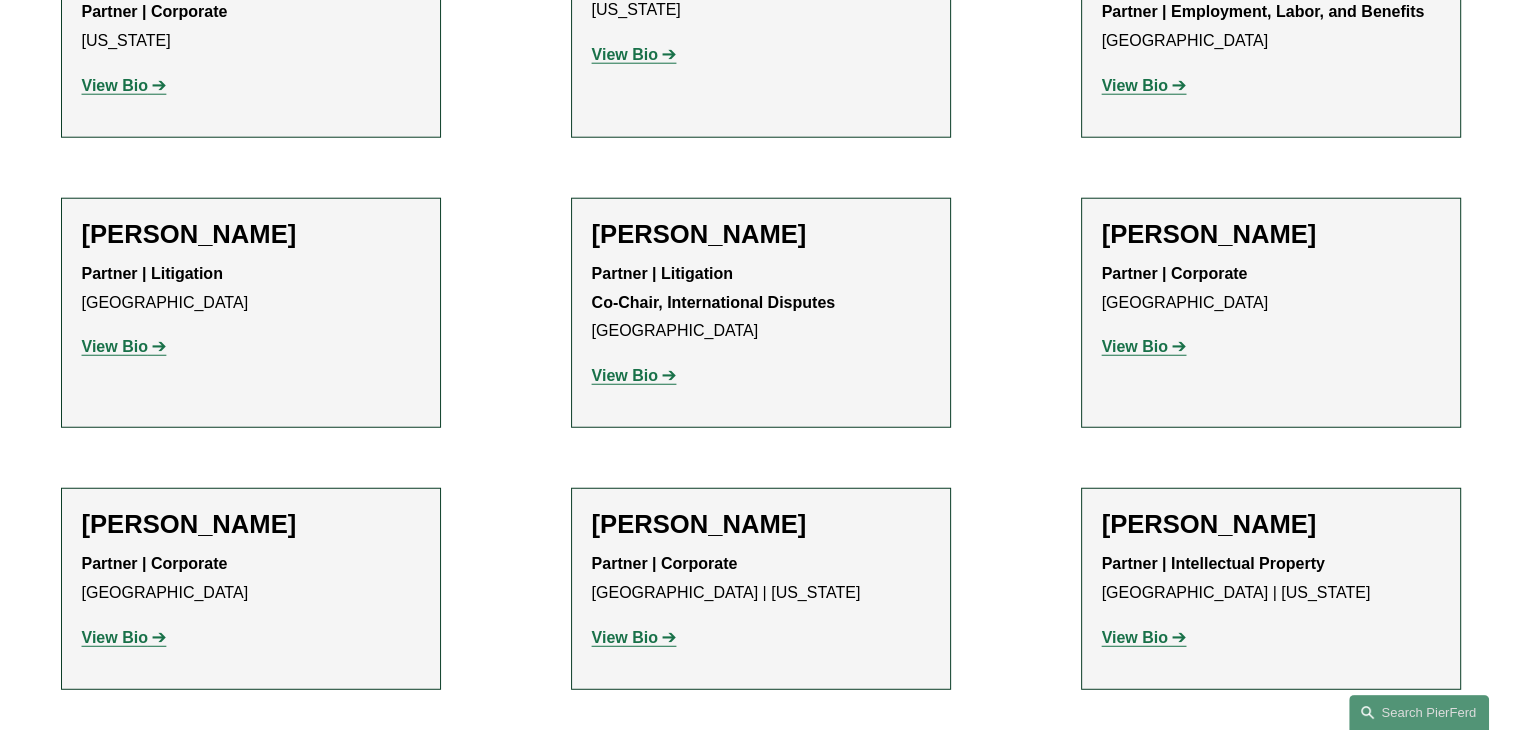 click on "View Bio" 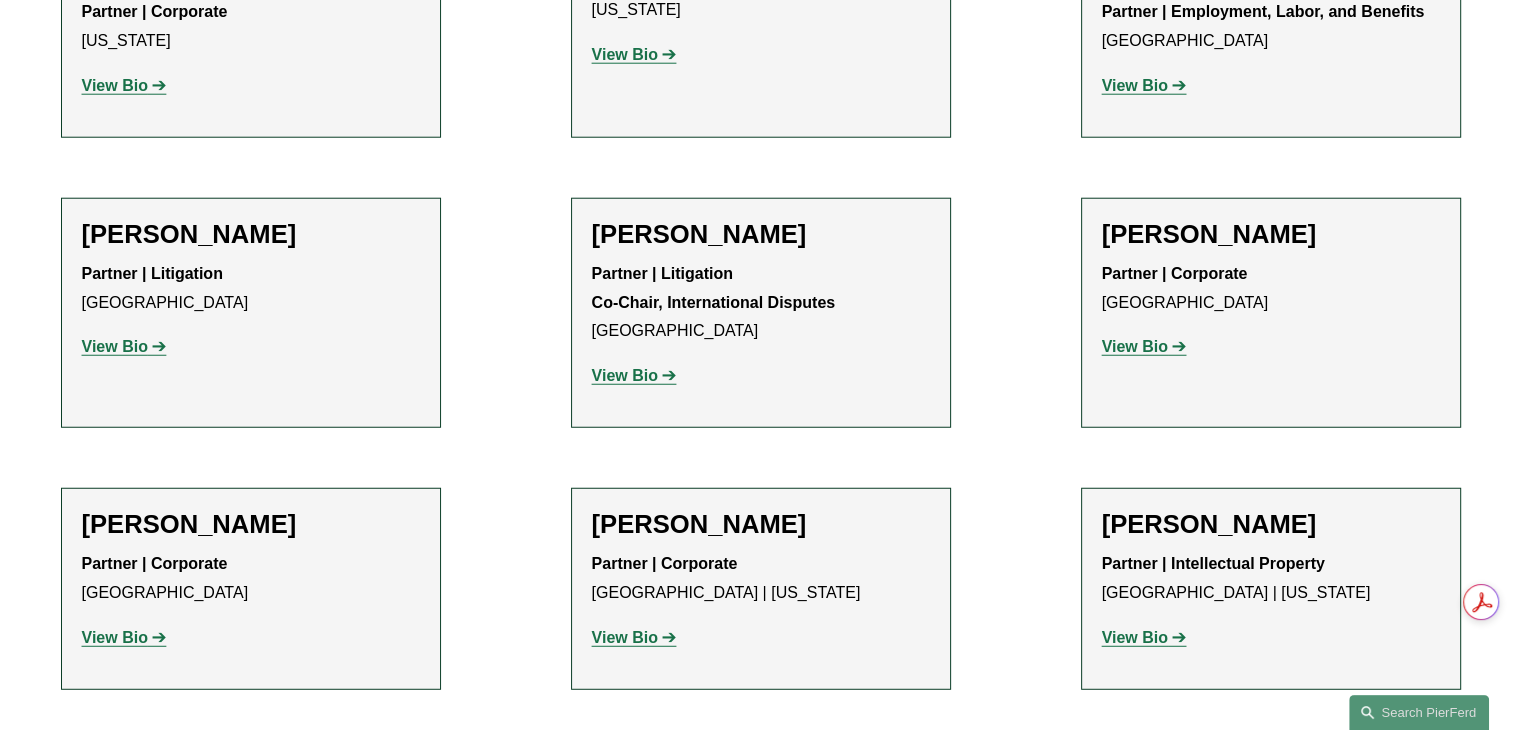 click on "View Bio" 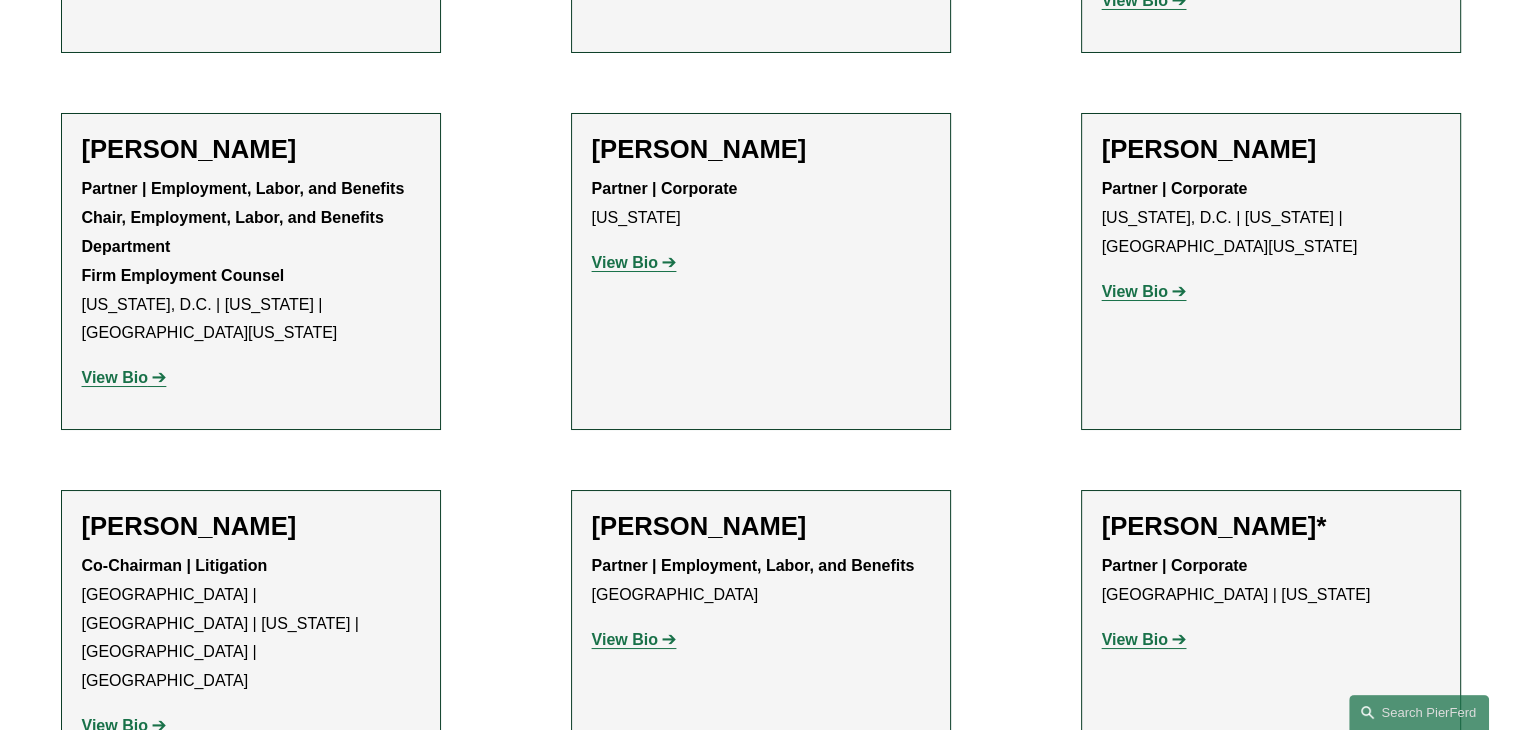 scroll, scrollTop: 7432, scrollLeft: 0, axis: vertical 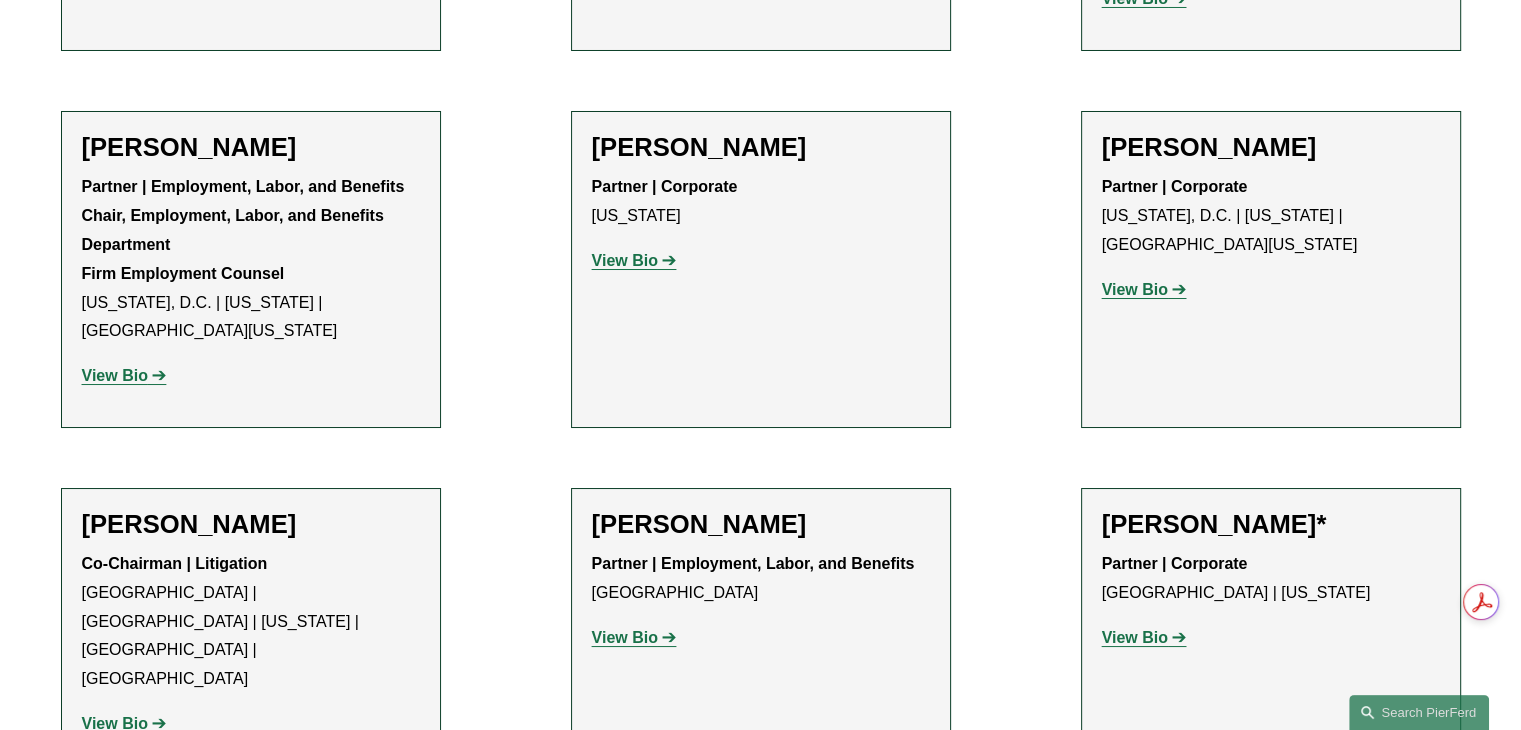 click on "View Bio" 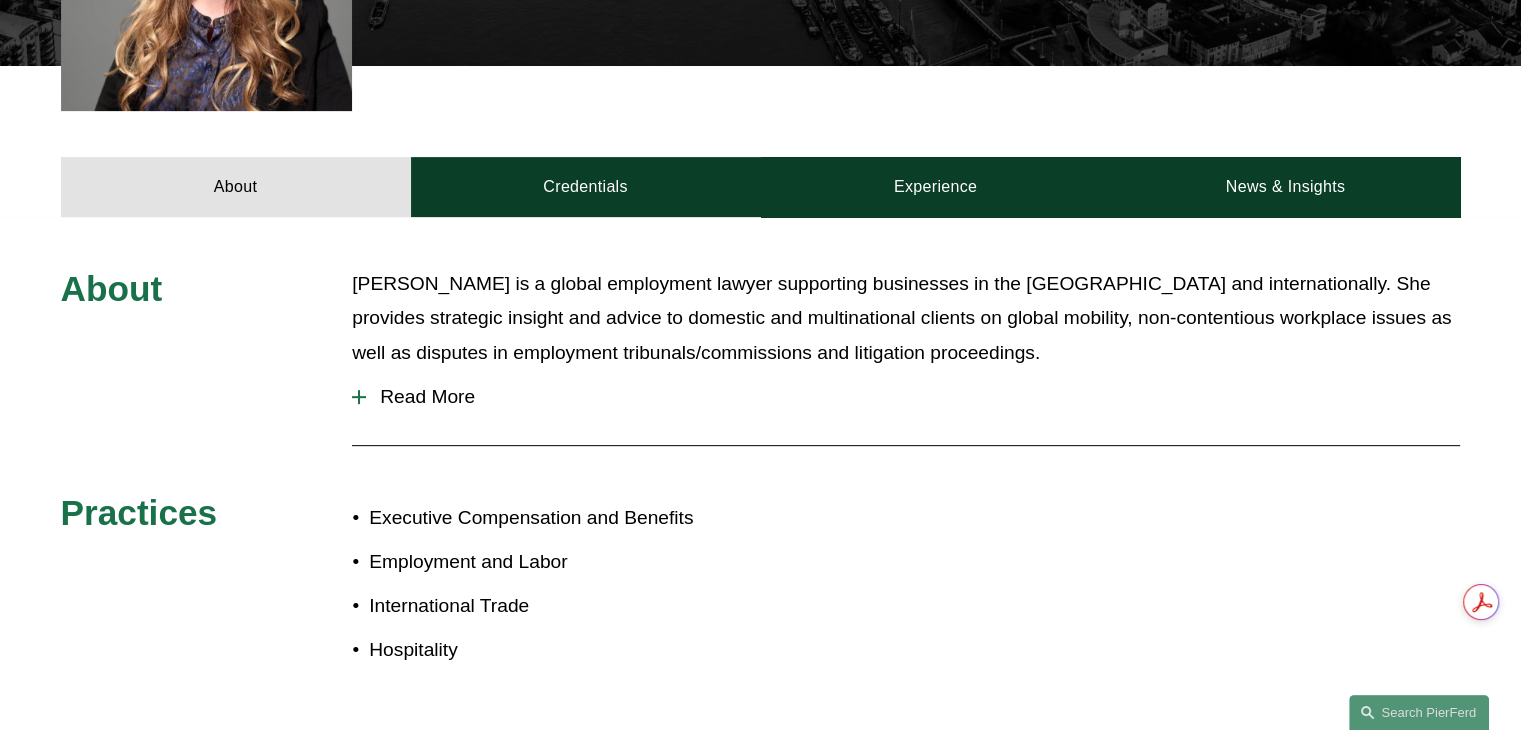 scroll, scrollTop: 731, scrollLeft: 0, axis: vertical 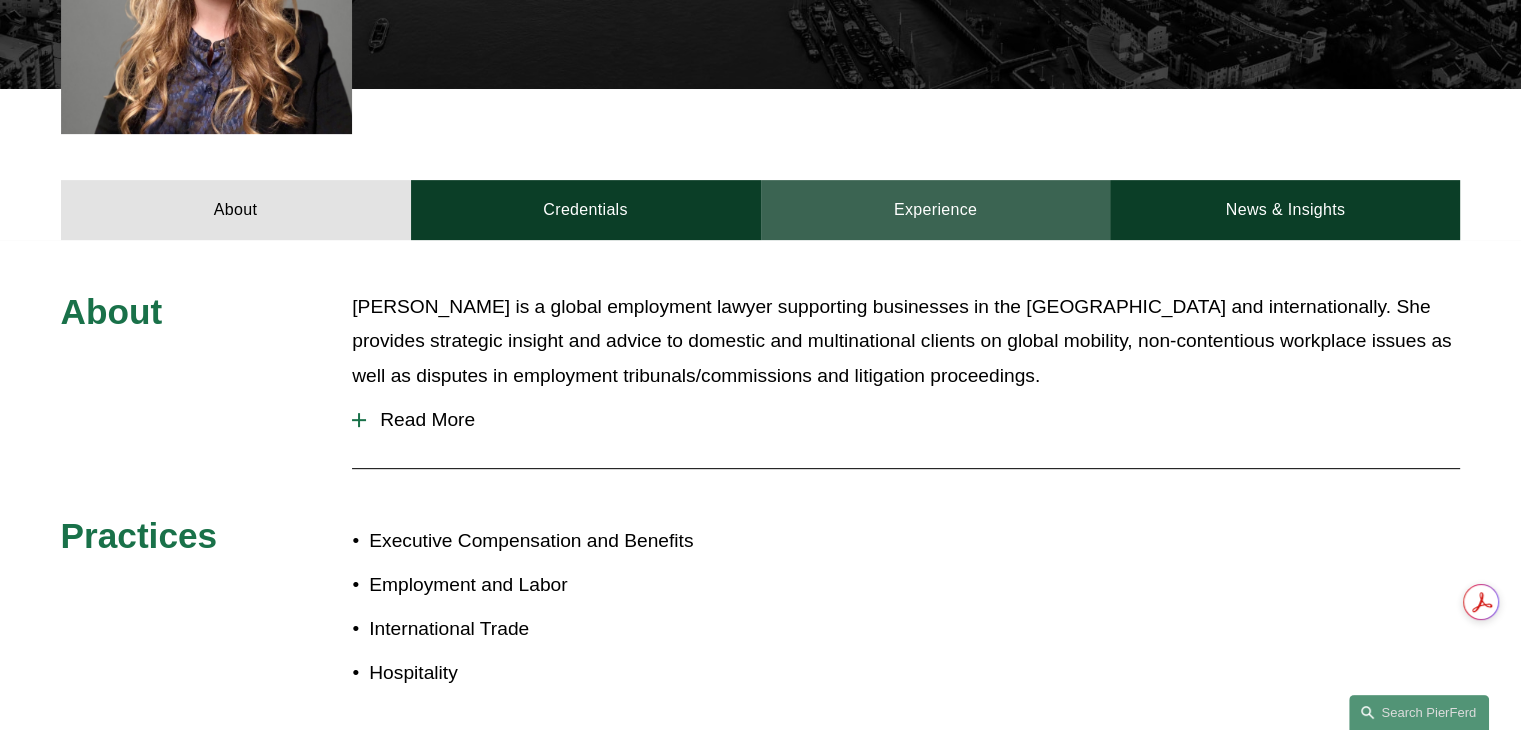 click on "Experience" at bounding box center (936, 210) 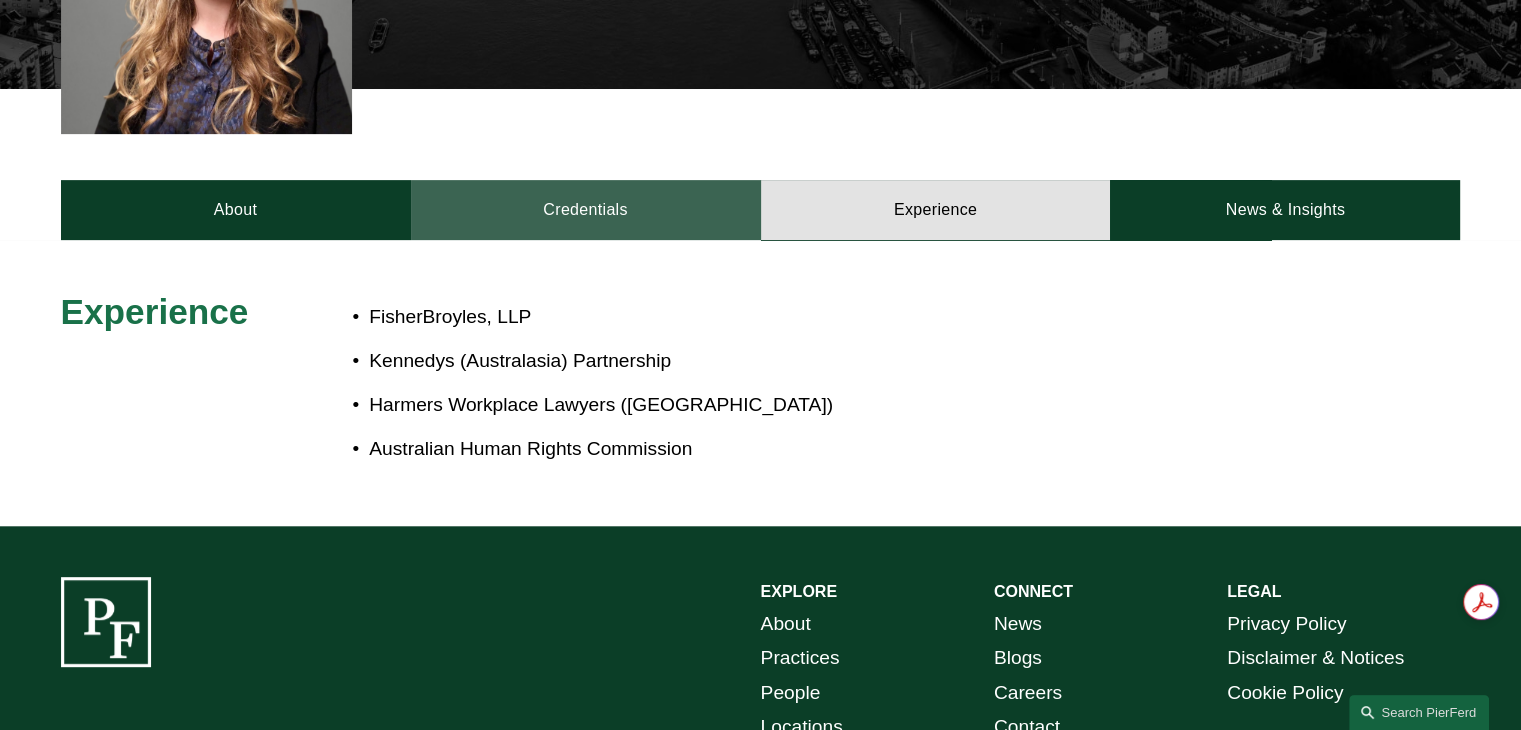 click on "Credentials" at bounding box center (586, 210) 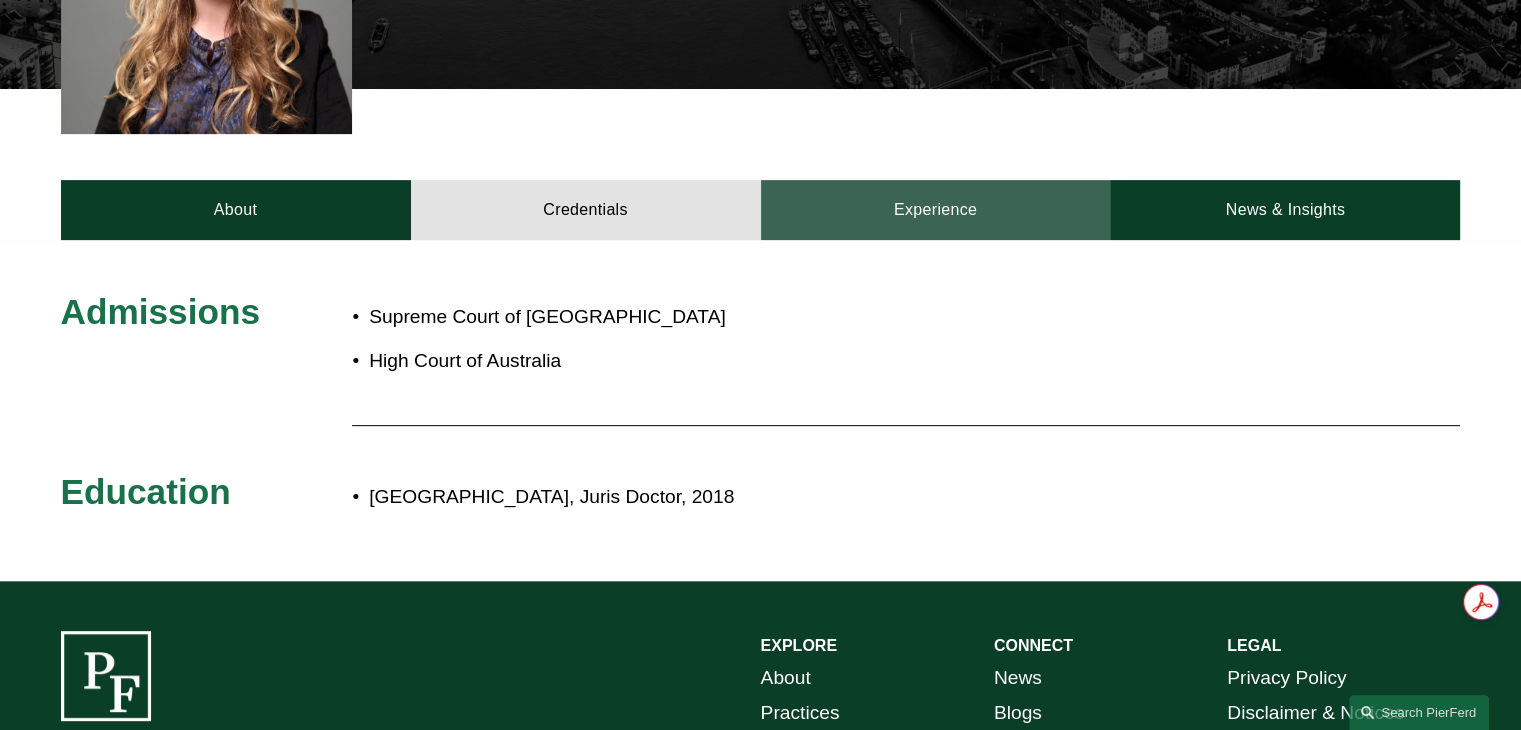 click on "Experience" at bounding box center (936, 210) 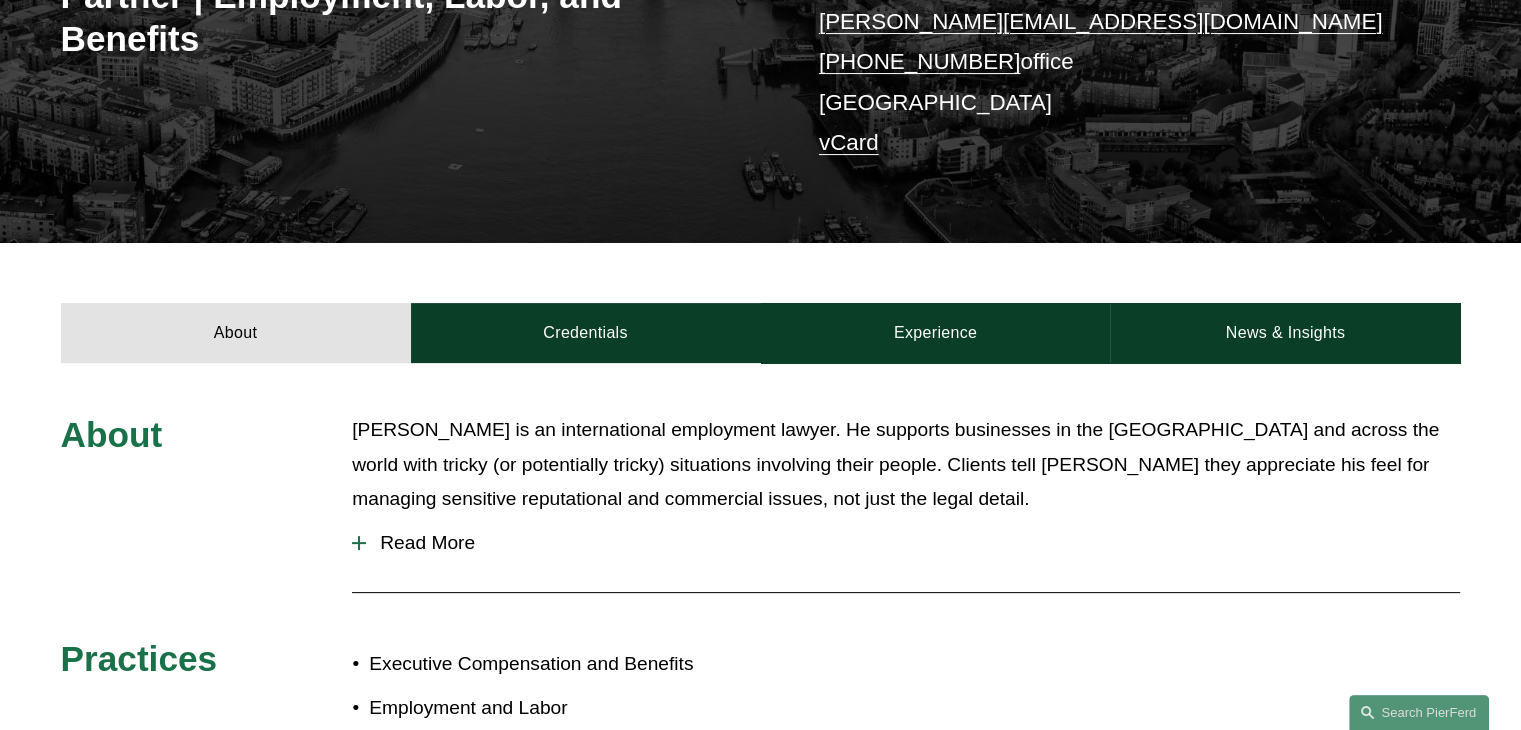 scroll, scrollTop: 428, scrollLeft: 0, axis: vertical 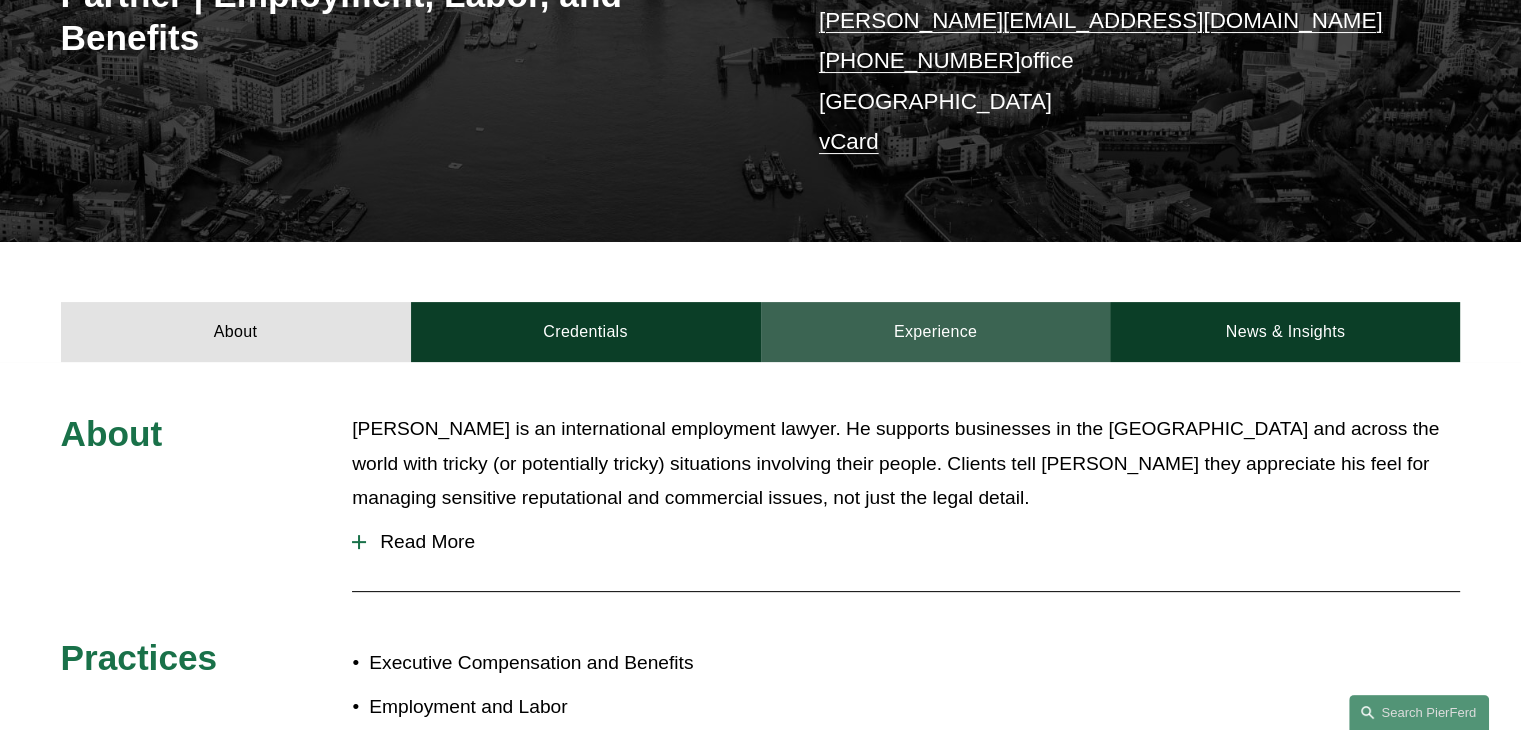 click on "Experience" at bounding box center [936, 332] 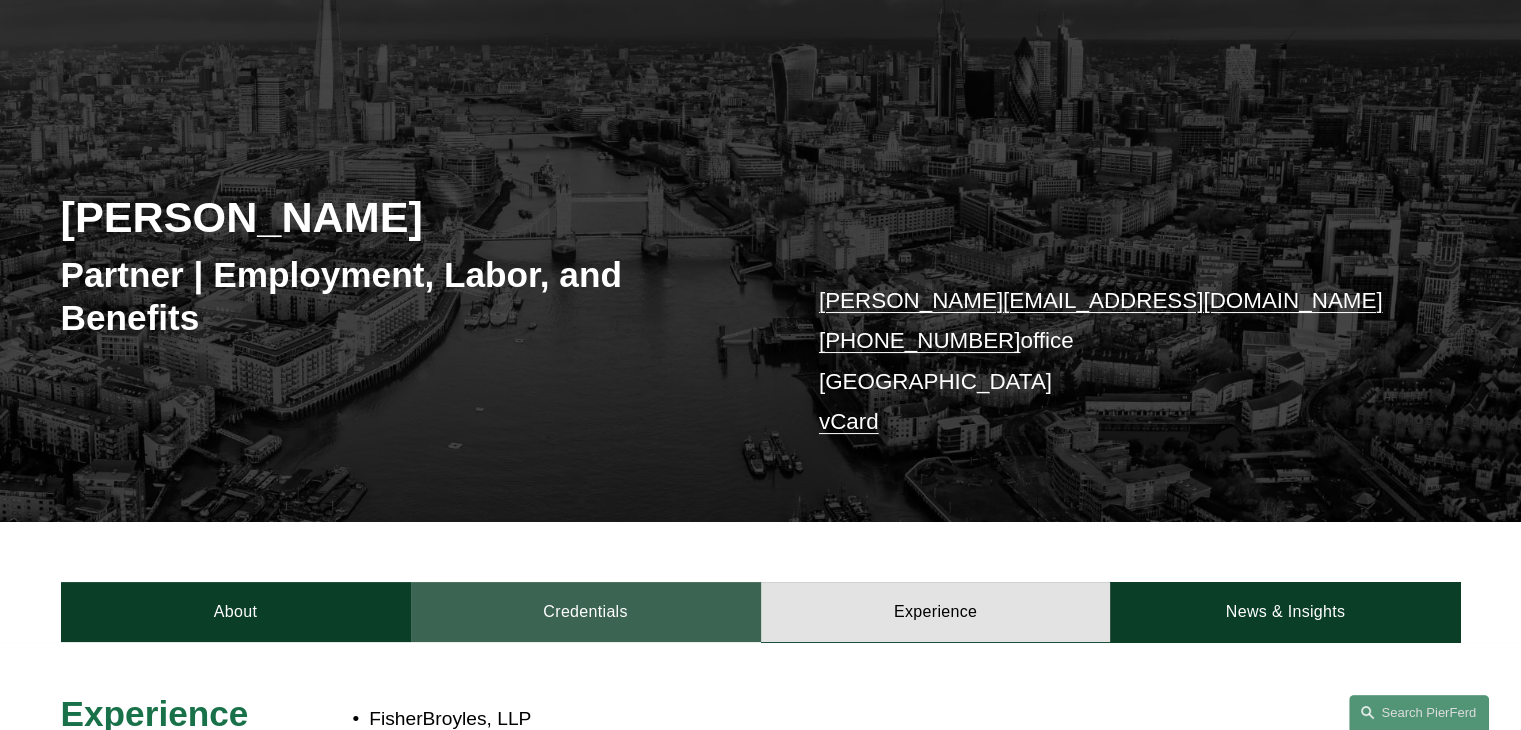 scroll, scrollTop: 0, scrollLeft: 0, axis: both 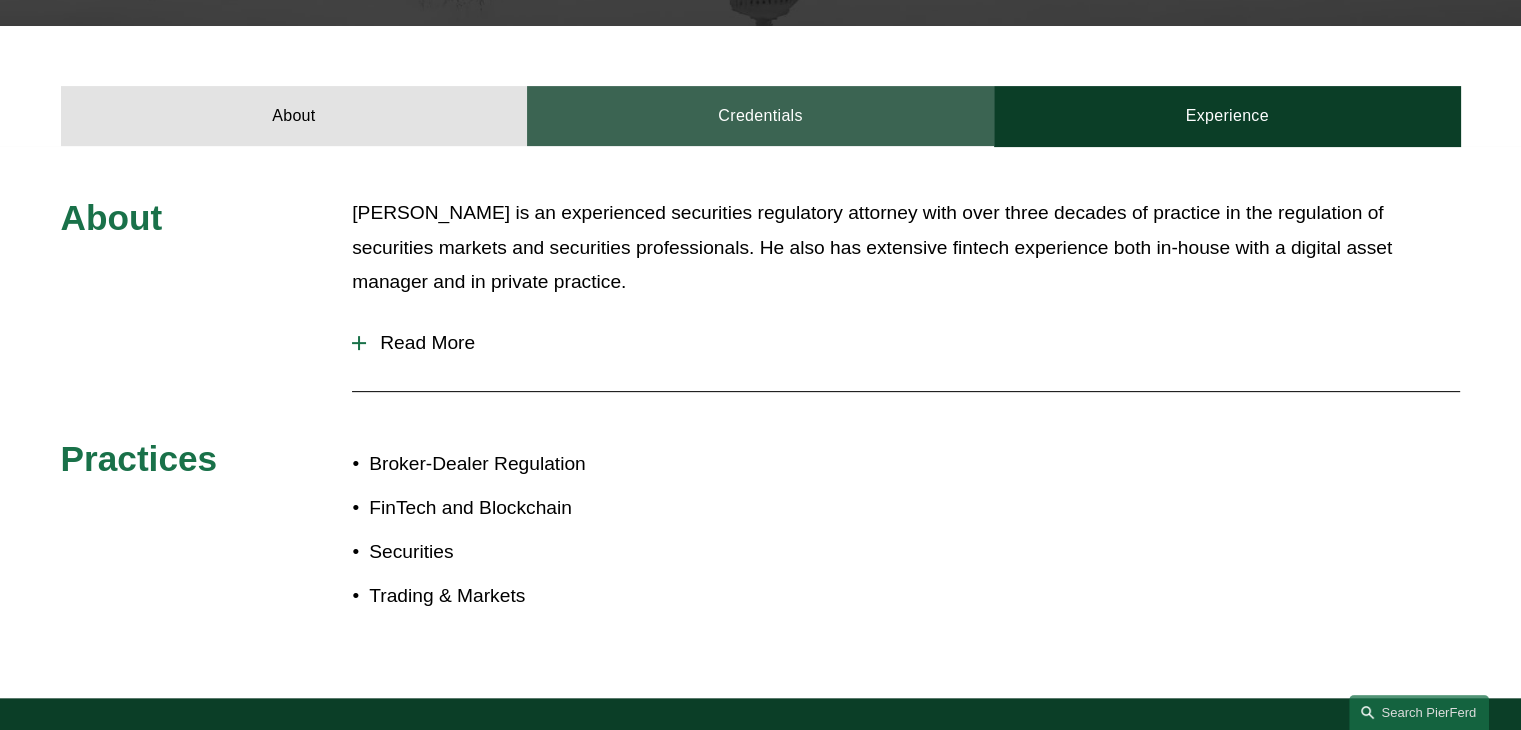 click on "Credentials" at bounding box center (760, 116) 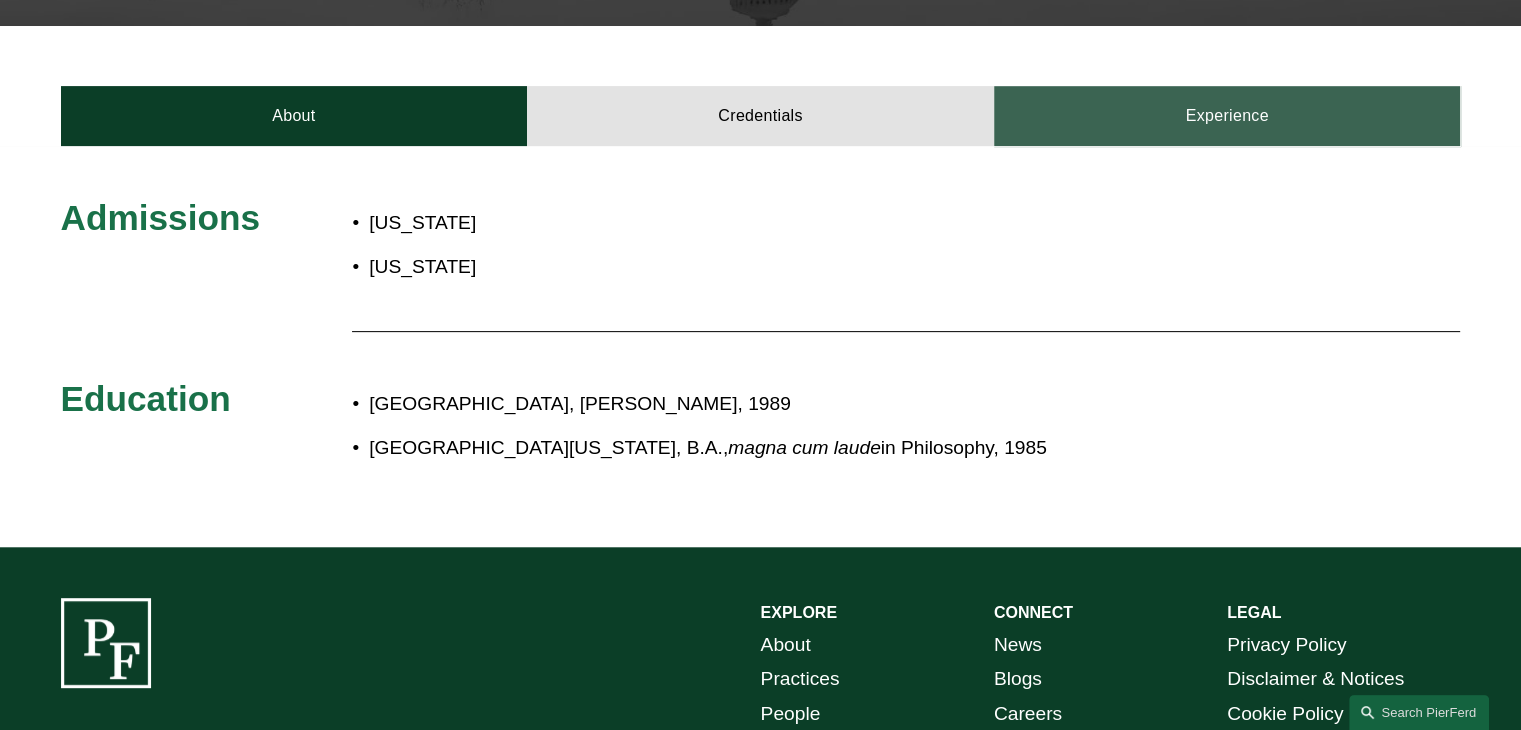 click on "Experience" at bounding box center (1227, 116) 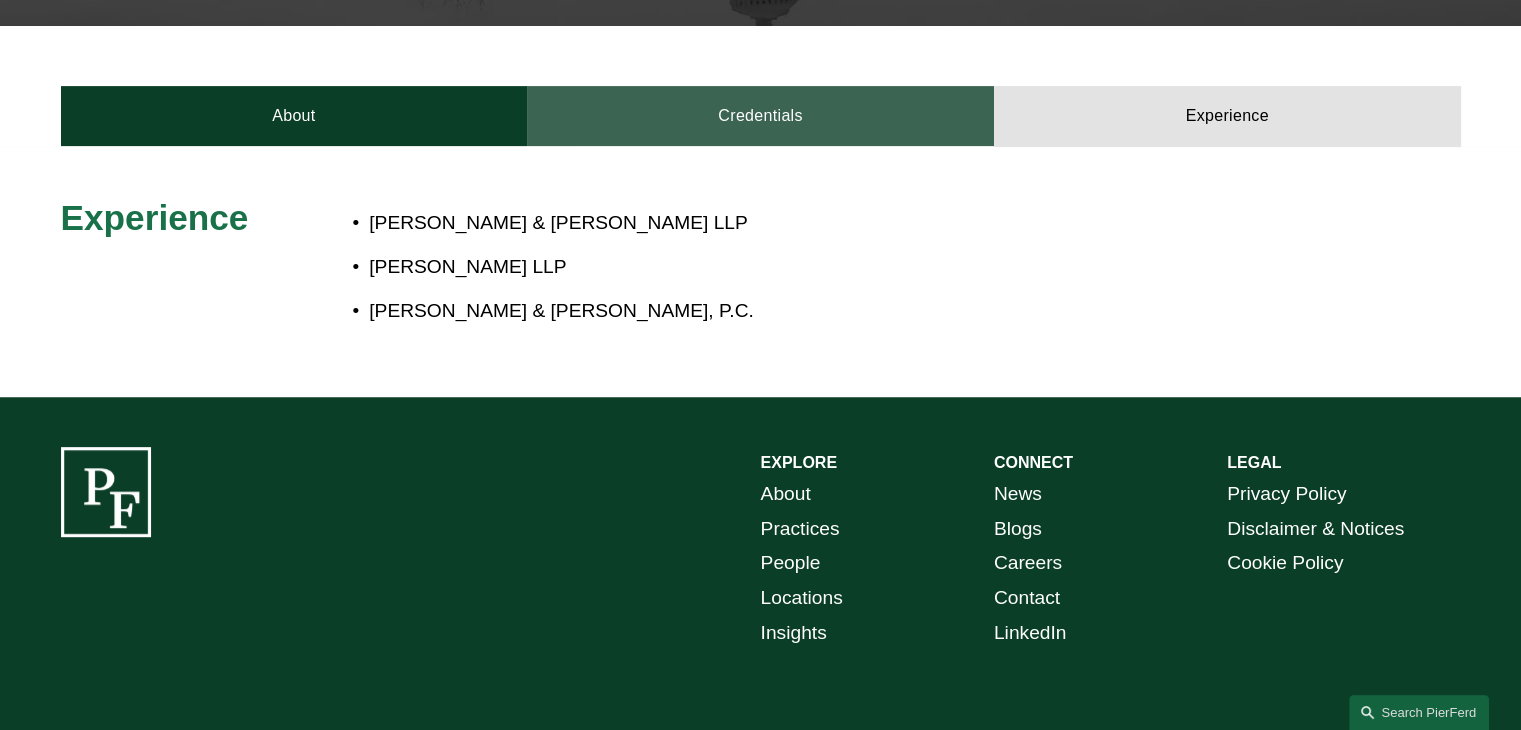 click on "Credentials" at bounding box center (760, 116) 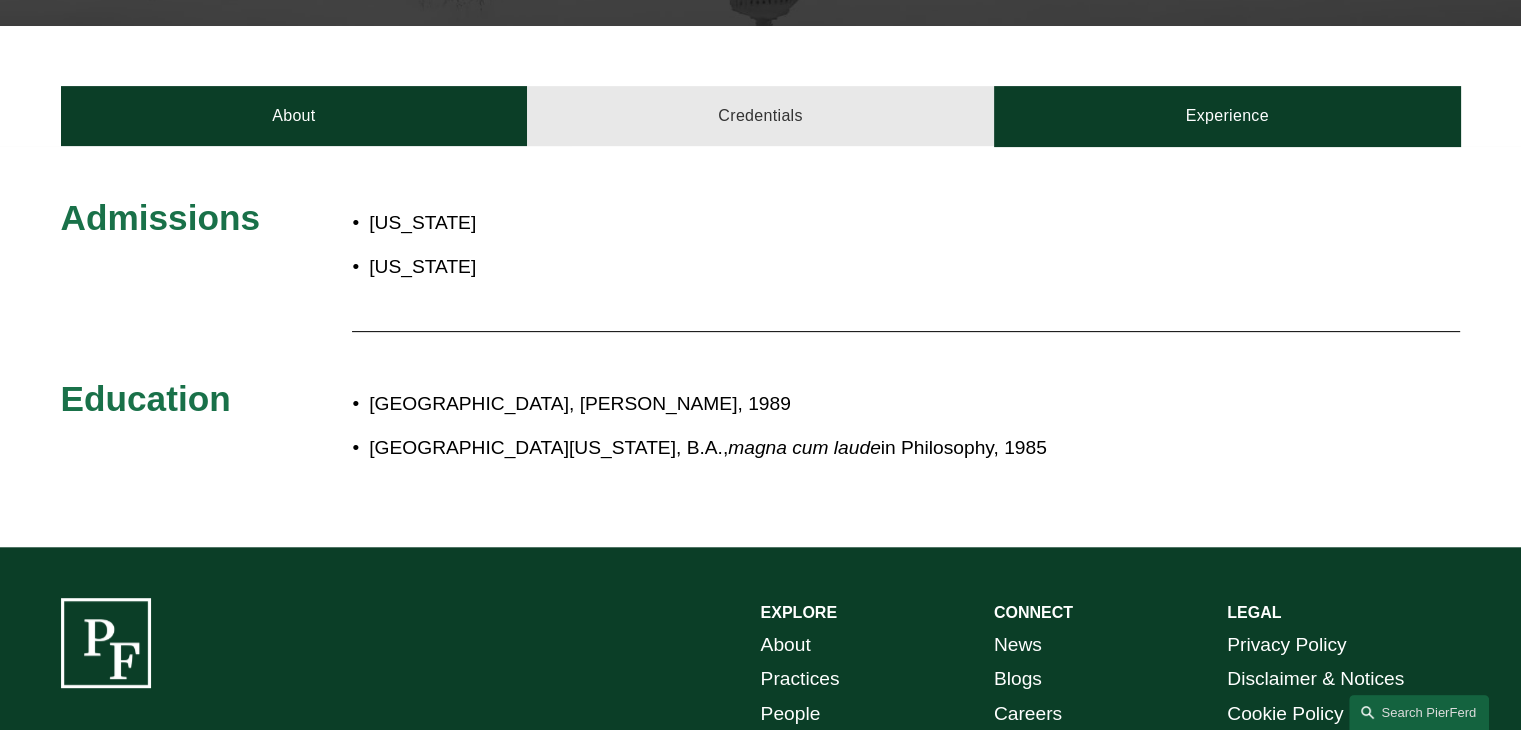 scroll, scrollTop: 0, scrollLeft: 0, axis: both 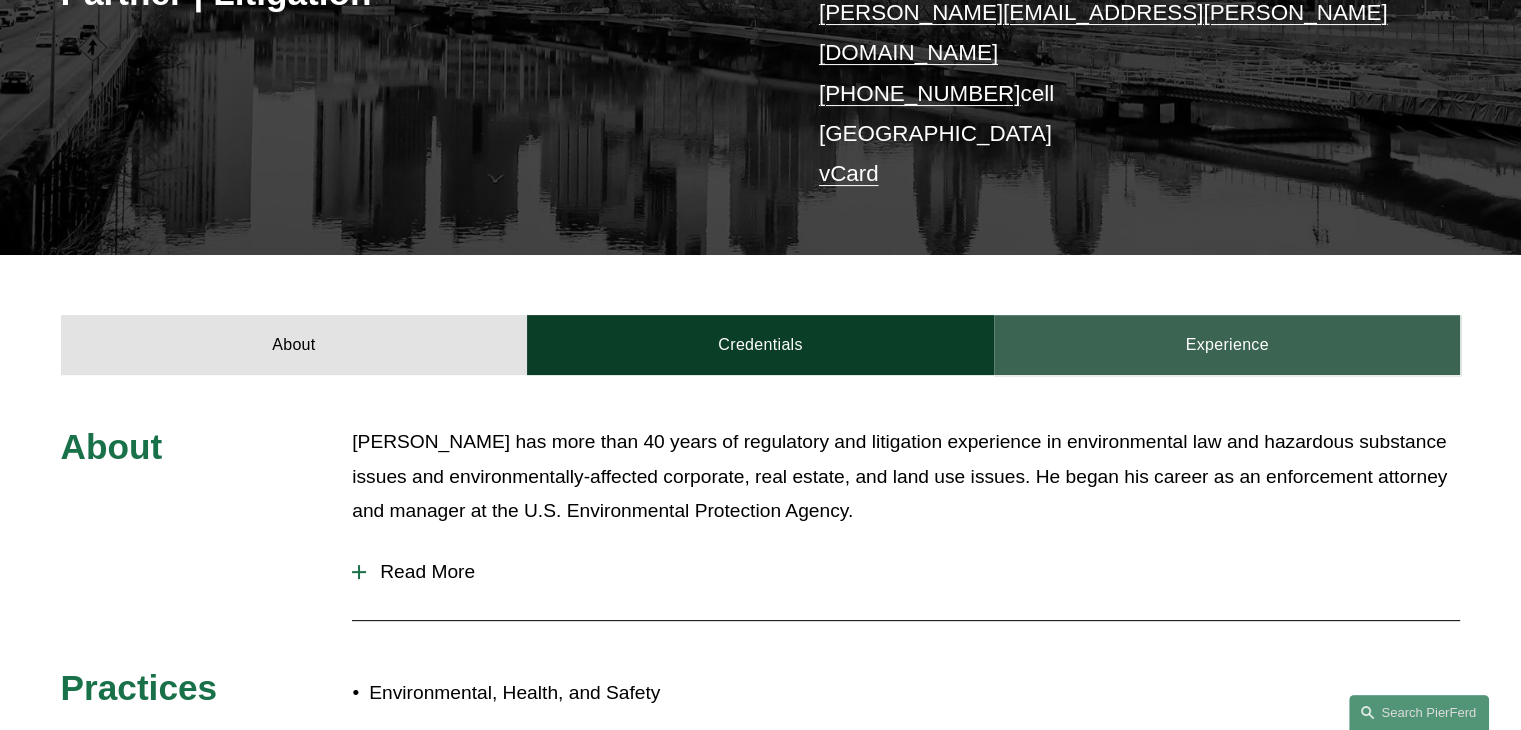click on "Experience" at bounding box center [1227, 345] 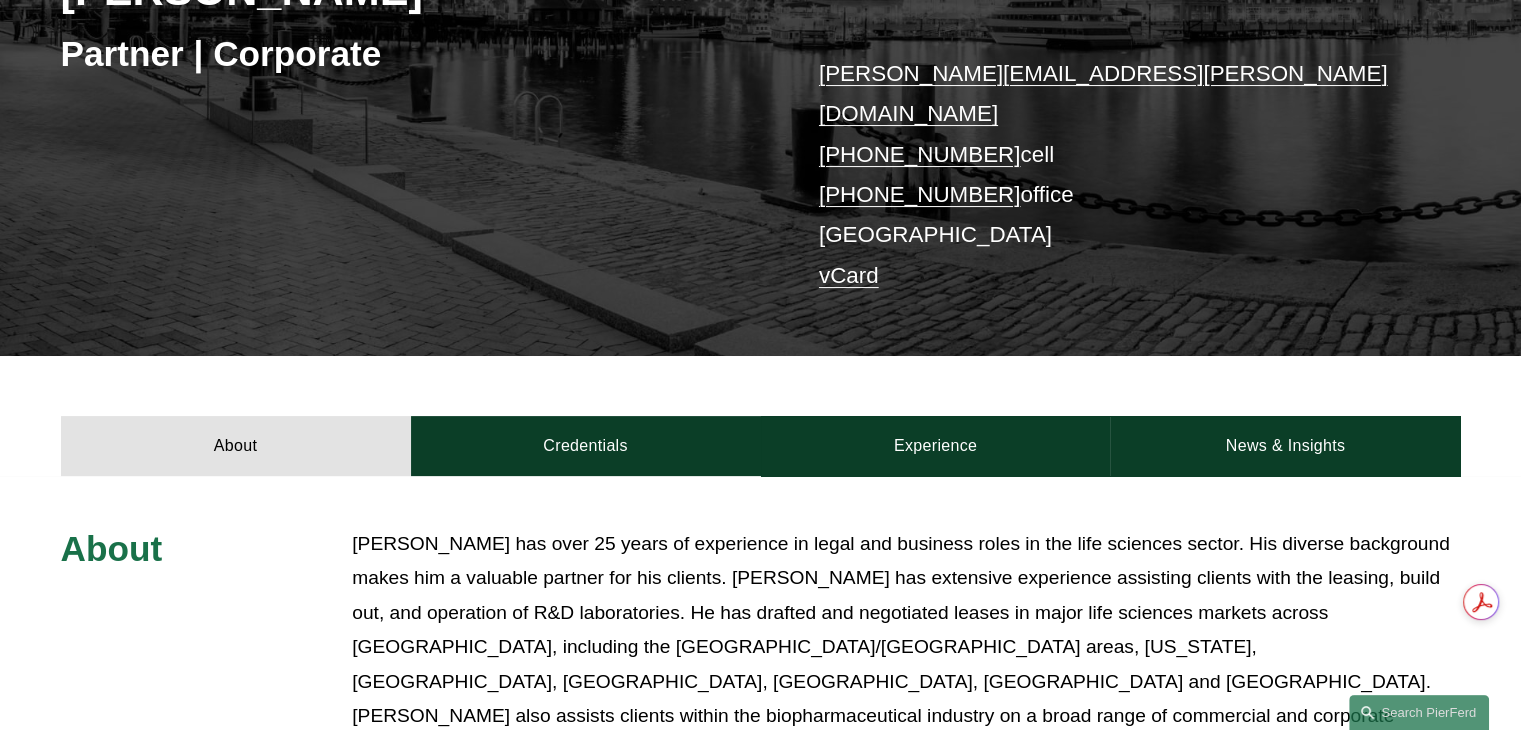 scroll, scrollTop: 367, scrollLeft: 0, axis: vertical 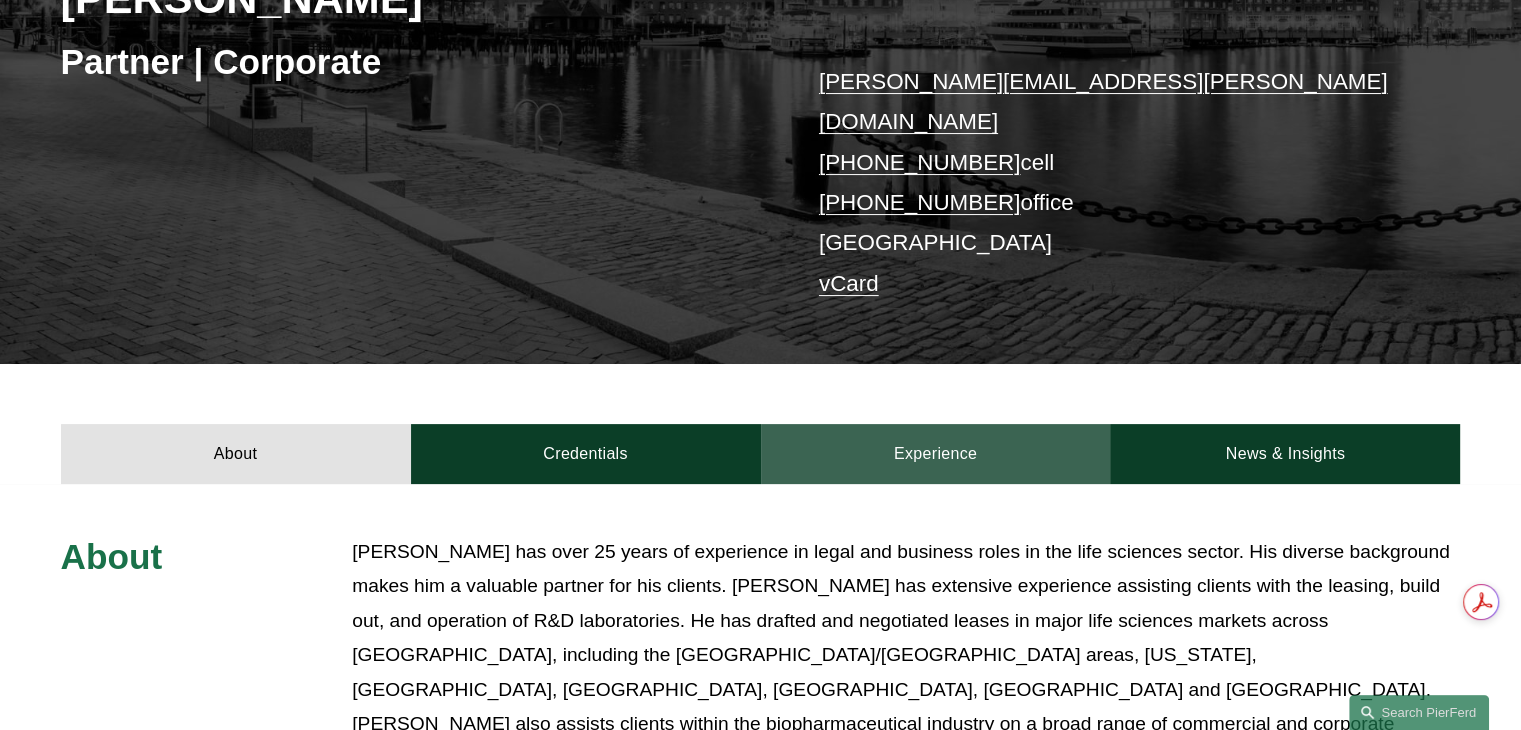 click on "Experience" at bounding box center (936, 454) 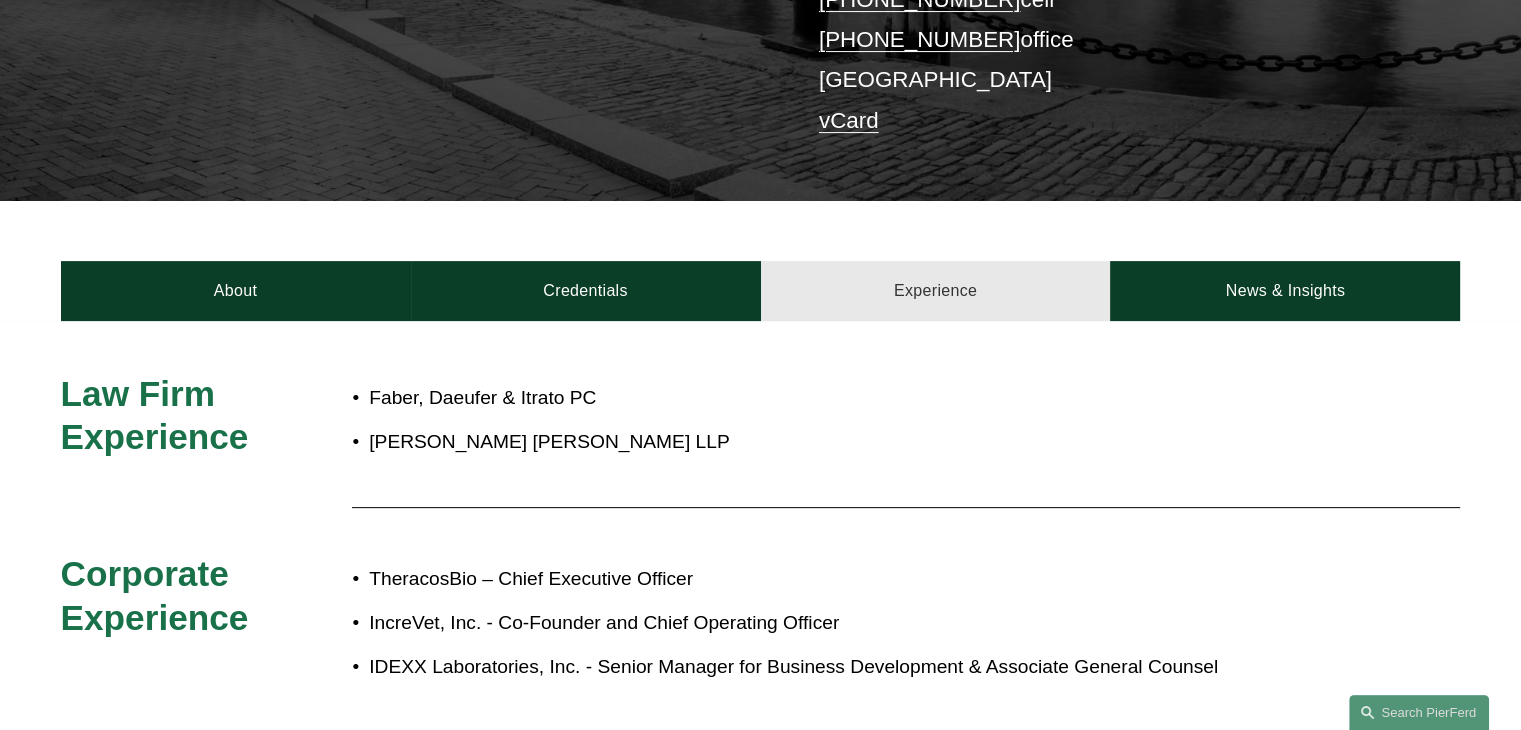 scroll, scrollTop: 528, scrollLeft: 0, axis: vertical 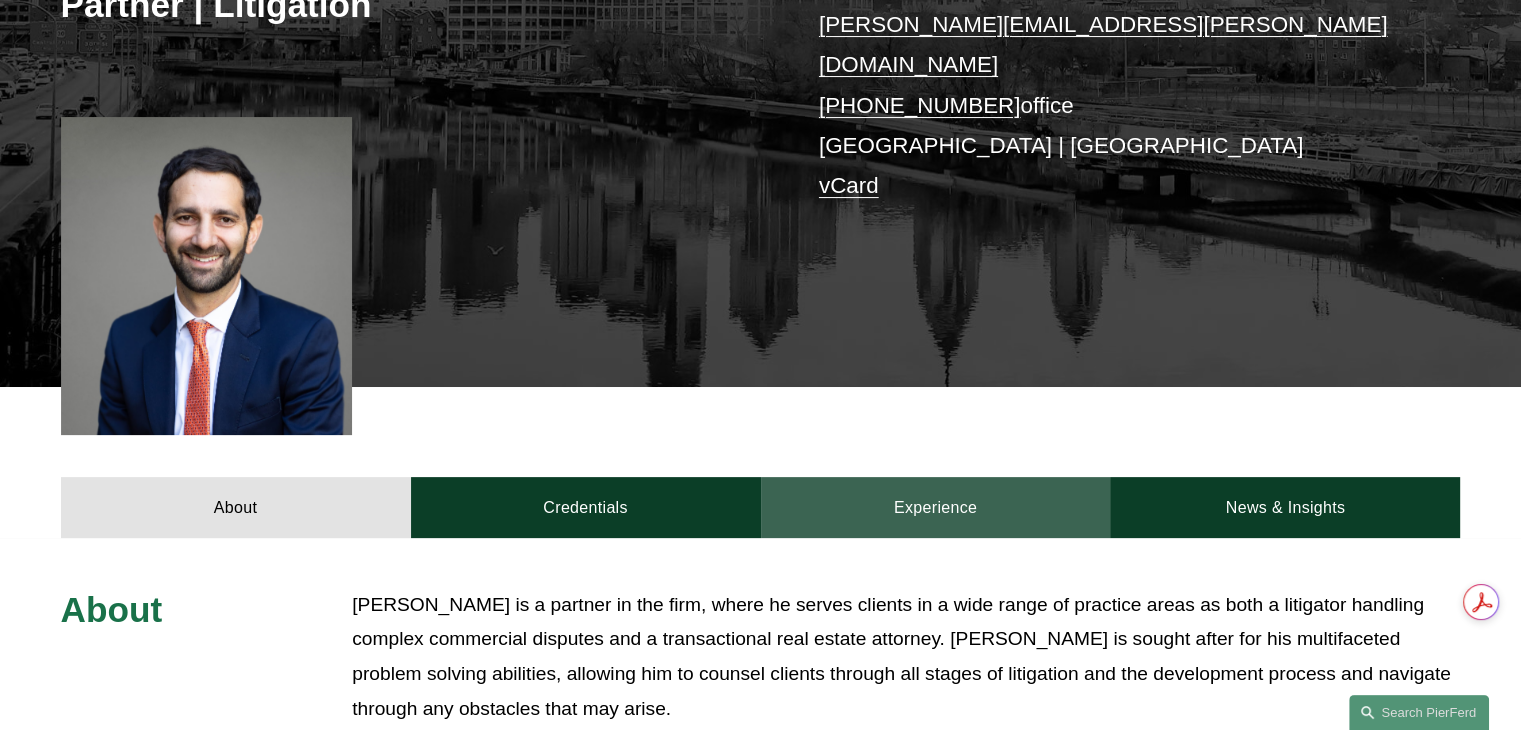 click on "Experience" at bounding box center [936, 507] 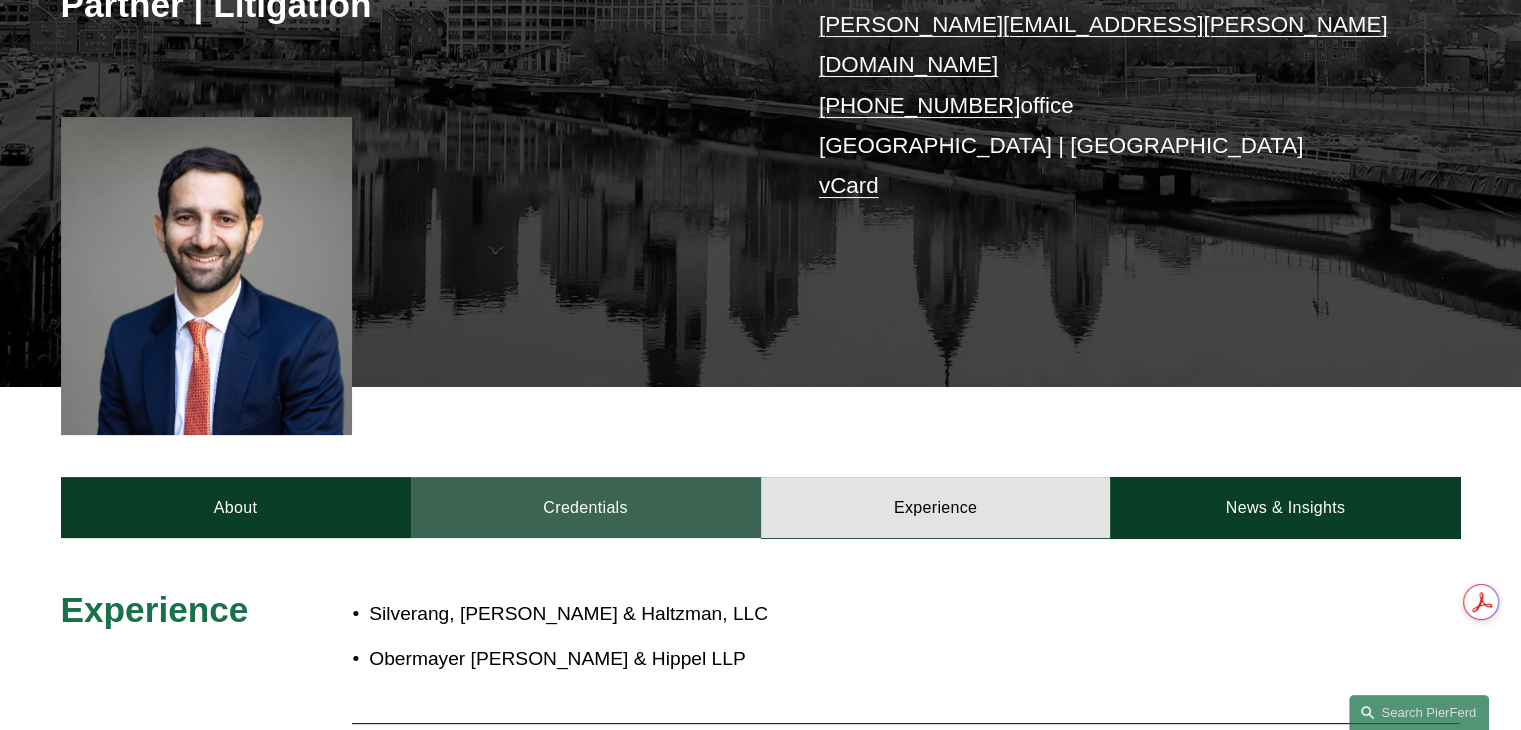 click on "Credentials" at bounding box center [586, 507] 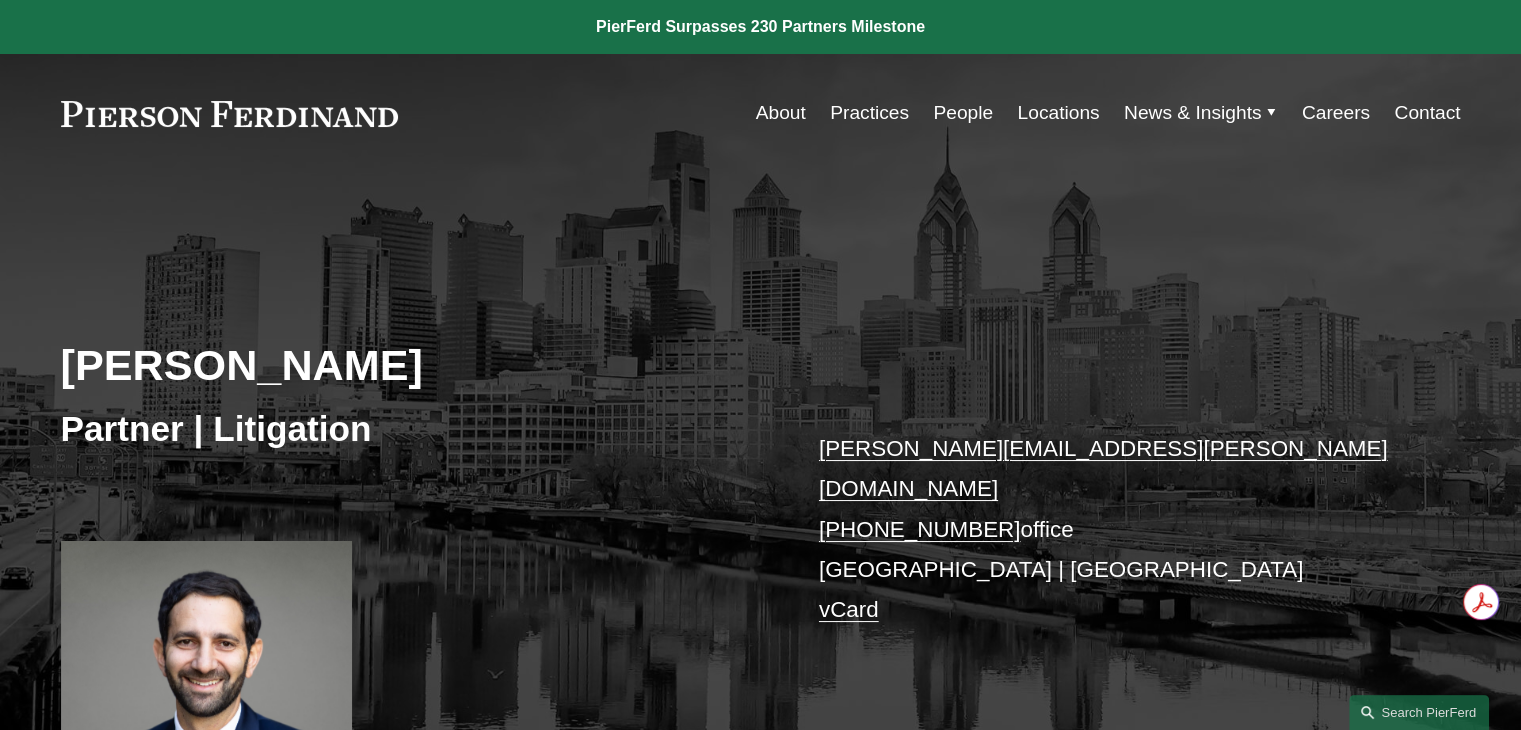 scroll, scrollTop: 0, scrollLeft: 0, axis: both 